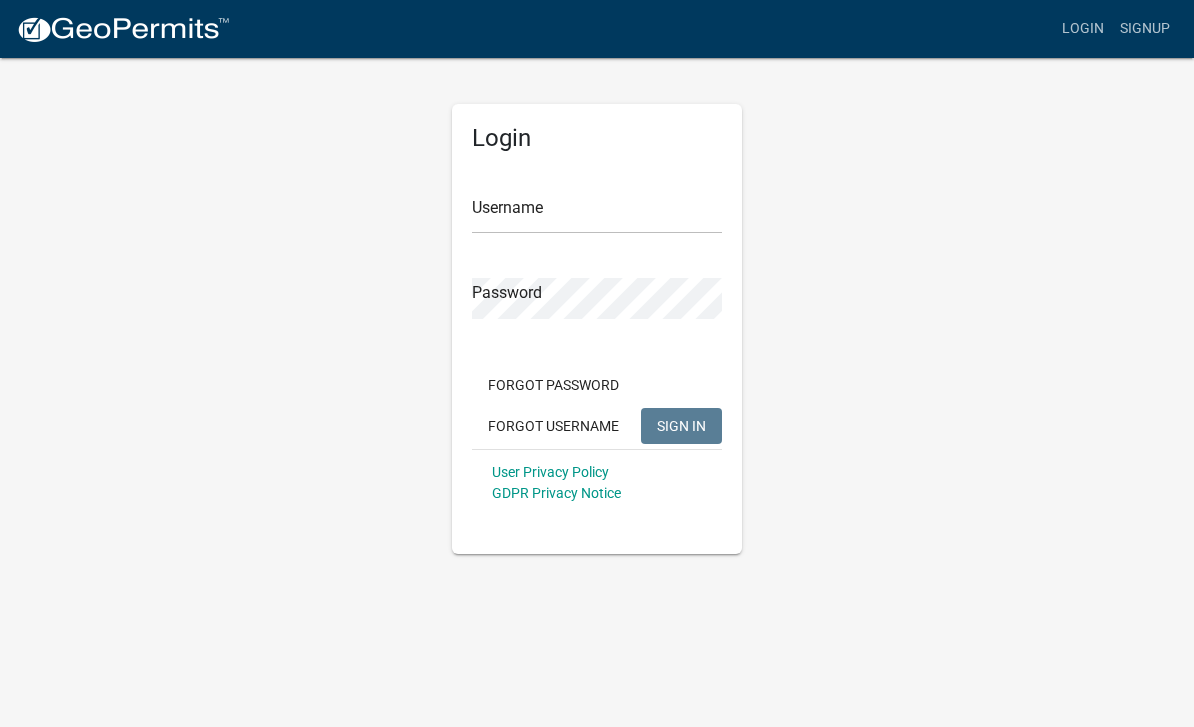 scroll, scrollTop: 0, scrollLeft: 0, axis: both 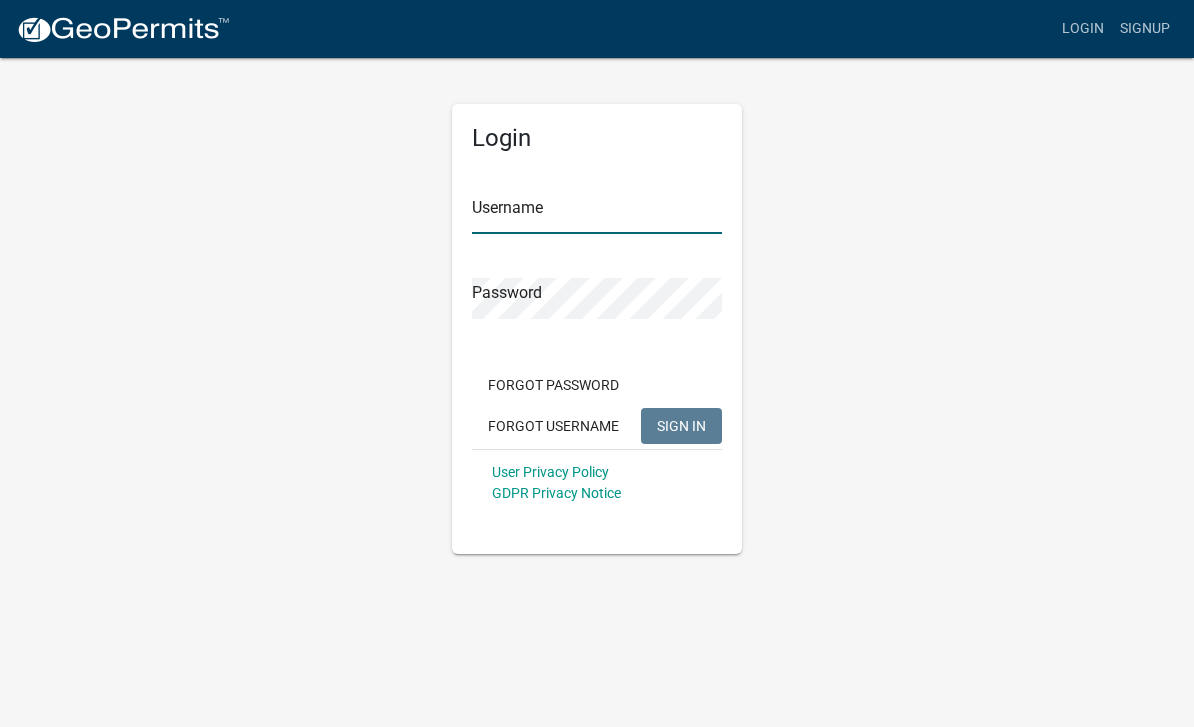 click on "Username" at bounding box center [597, 213] 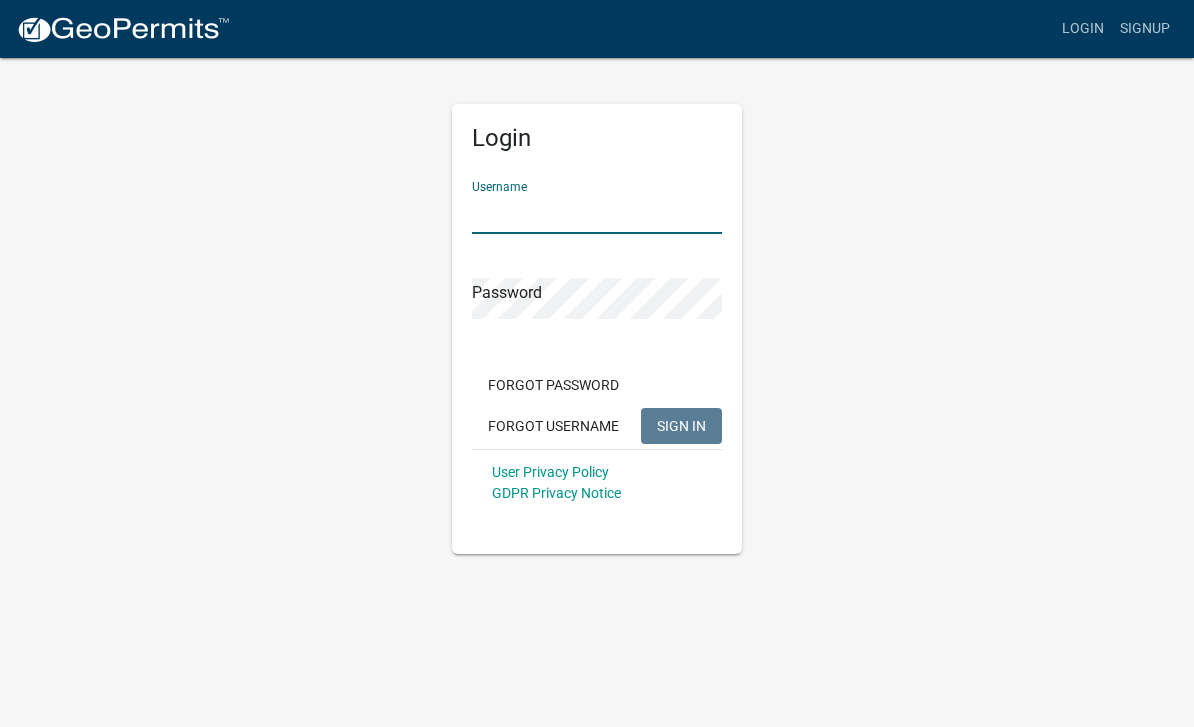 type on "[EMAIL]" 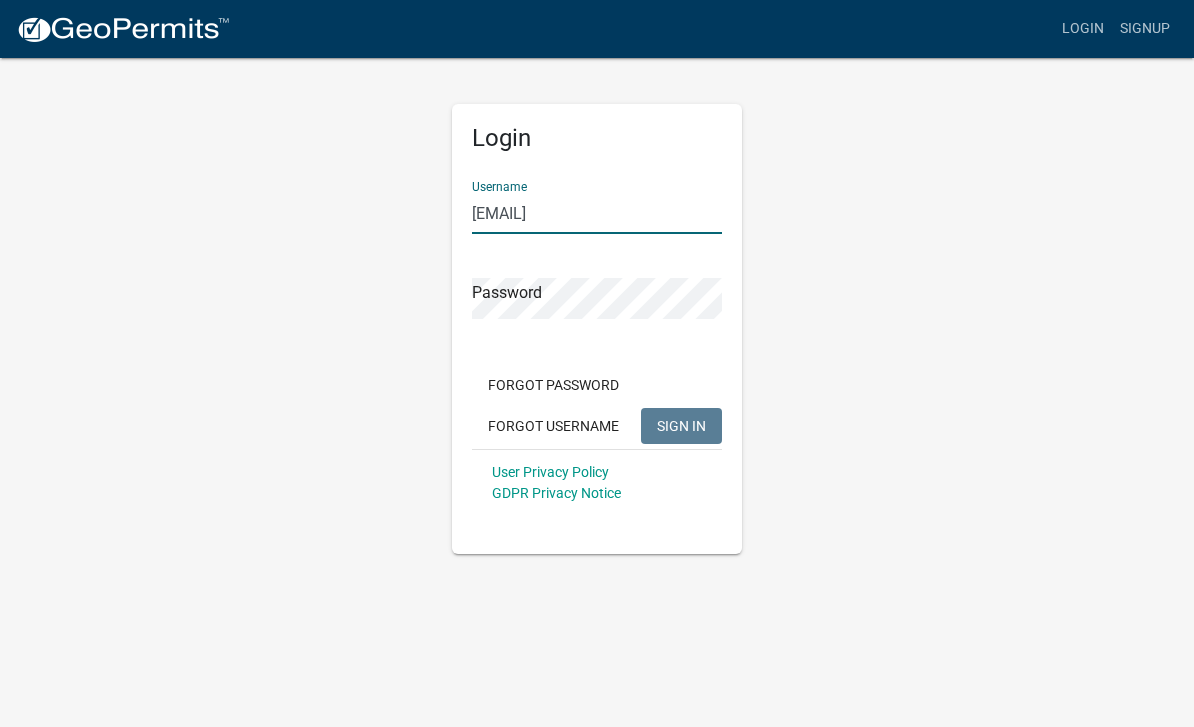 click on "SIGN IN" 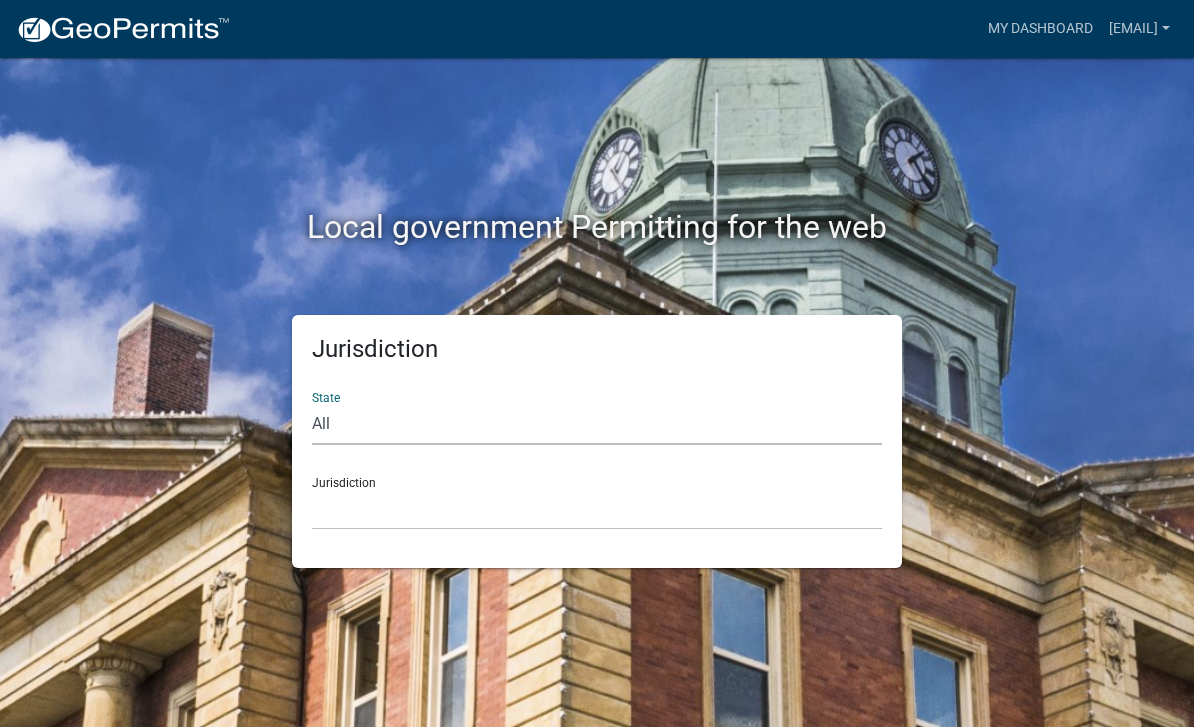 select on "Indiana" 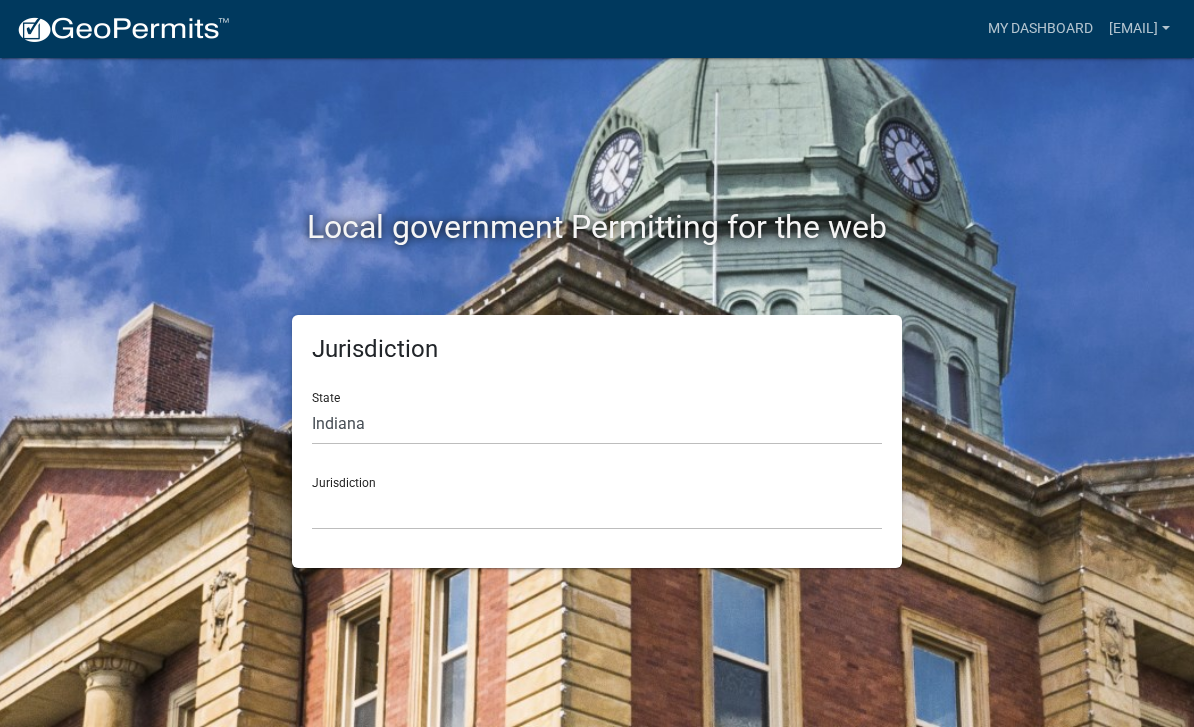 click on "Jurisdiction City of Charlestown, Indiana City of Jeffersonville, Indiana City of Logansport, Indiana Decatur County, Indiana Grant County, Indiana Howard County, Indiana Huntington County, Indiana Jasper County, Indiana Kosciusko County, Indiana La Porte County, Indiana Miami County, Indiana Montgomery County, Indiana Morgan County, Indiana Newton County, Indiana Porter County, Indiana River Ridge Development Authority, Indiana Tippecanoe County, Indiana Vigo County, Indiana Wells County, Indiana Whitley County, Indiana" 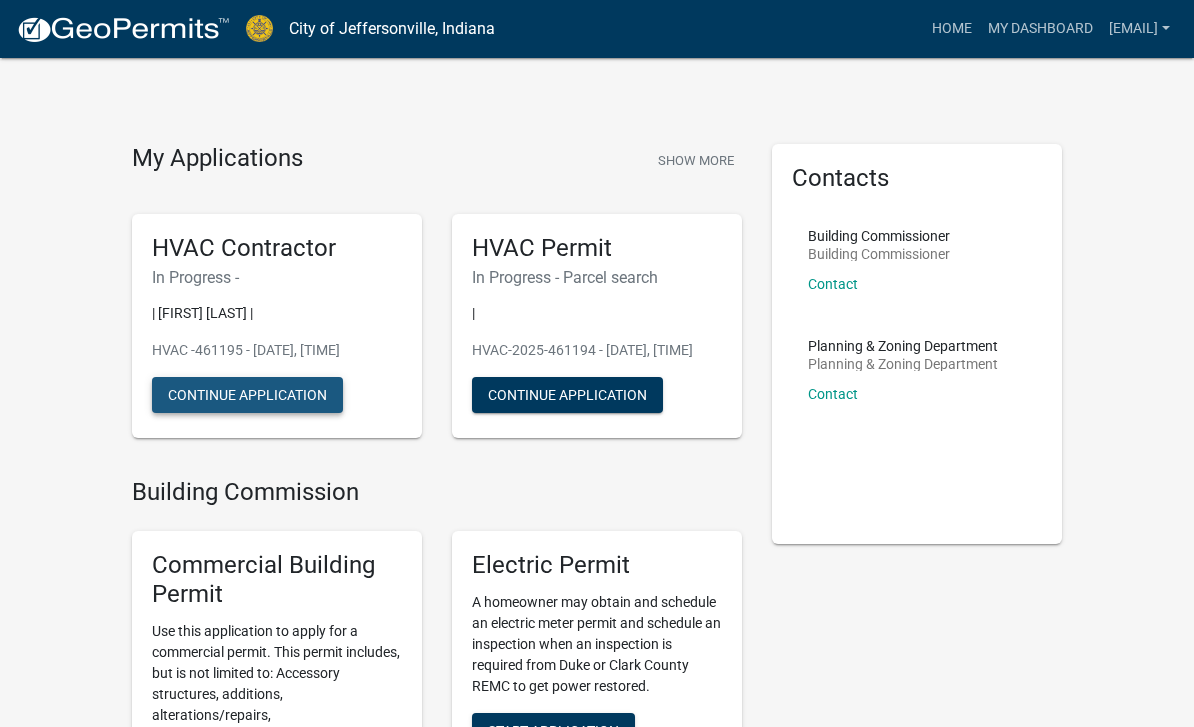 click on "Continue Application" 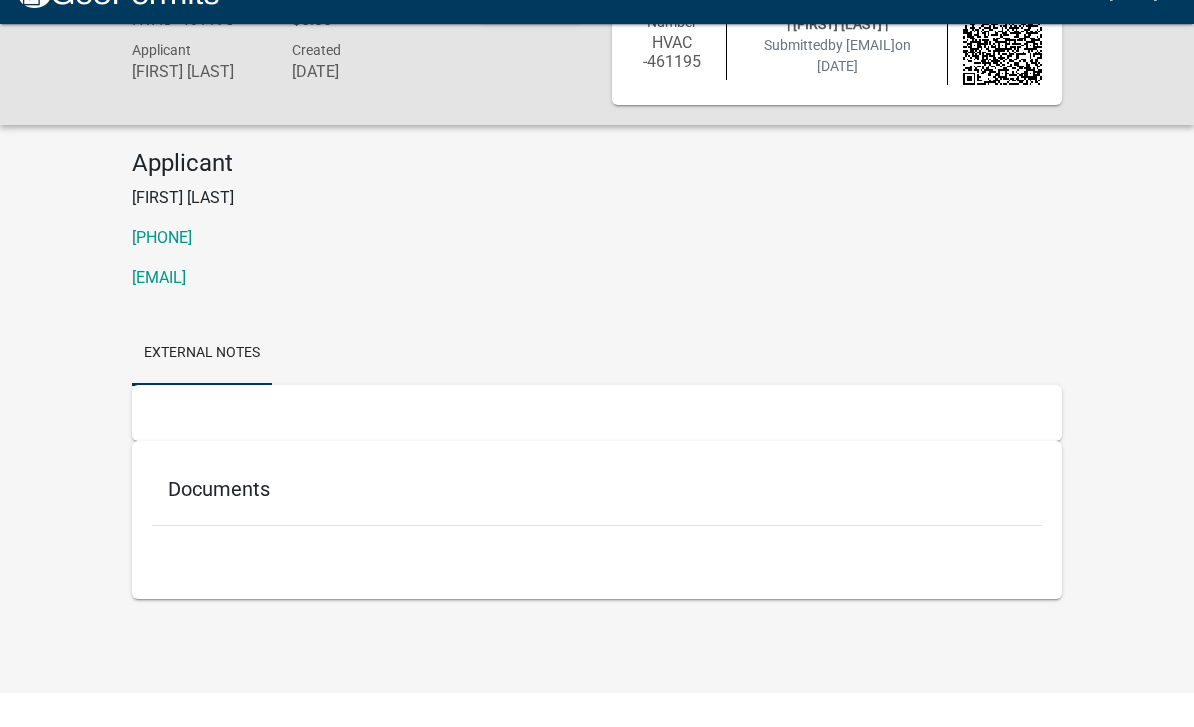 scroll, scrollTop: 0, scrollLeft: 0, axis: both 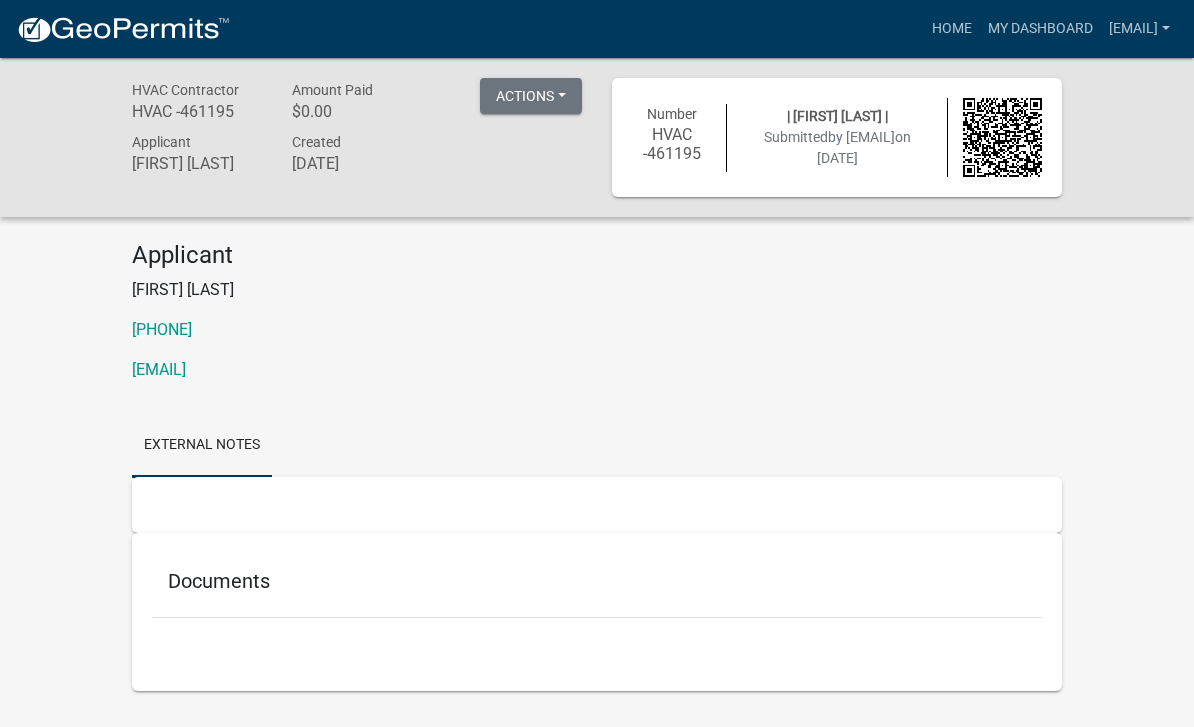 click on "Actions" at bounding box center (531, 96) 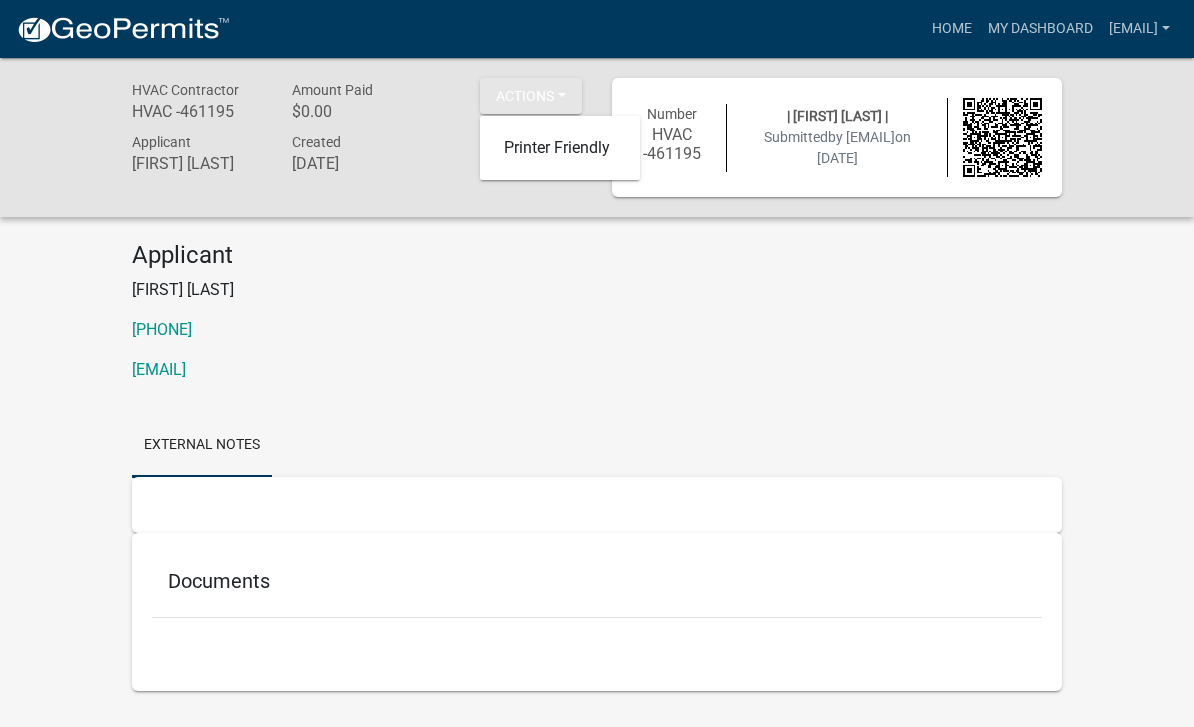 click on "Actions" at bounding box center (531, 96) 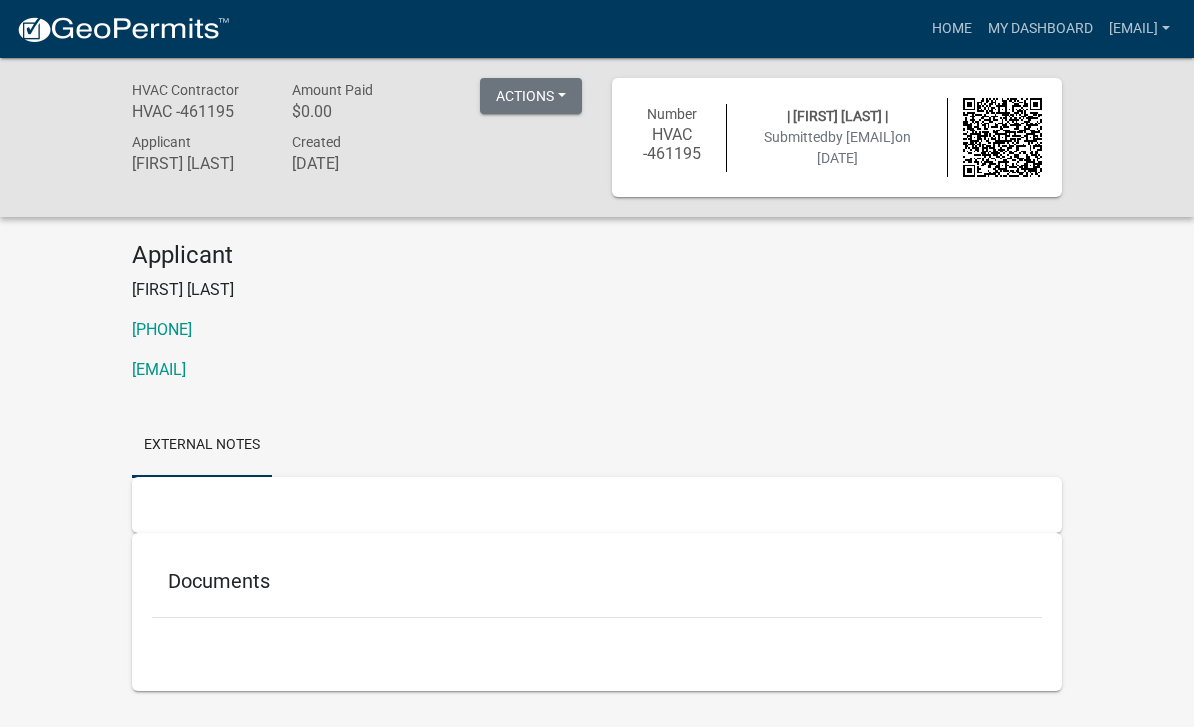 click on "Documents" at bounding box center (597, 585) 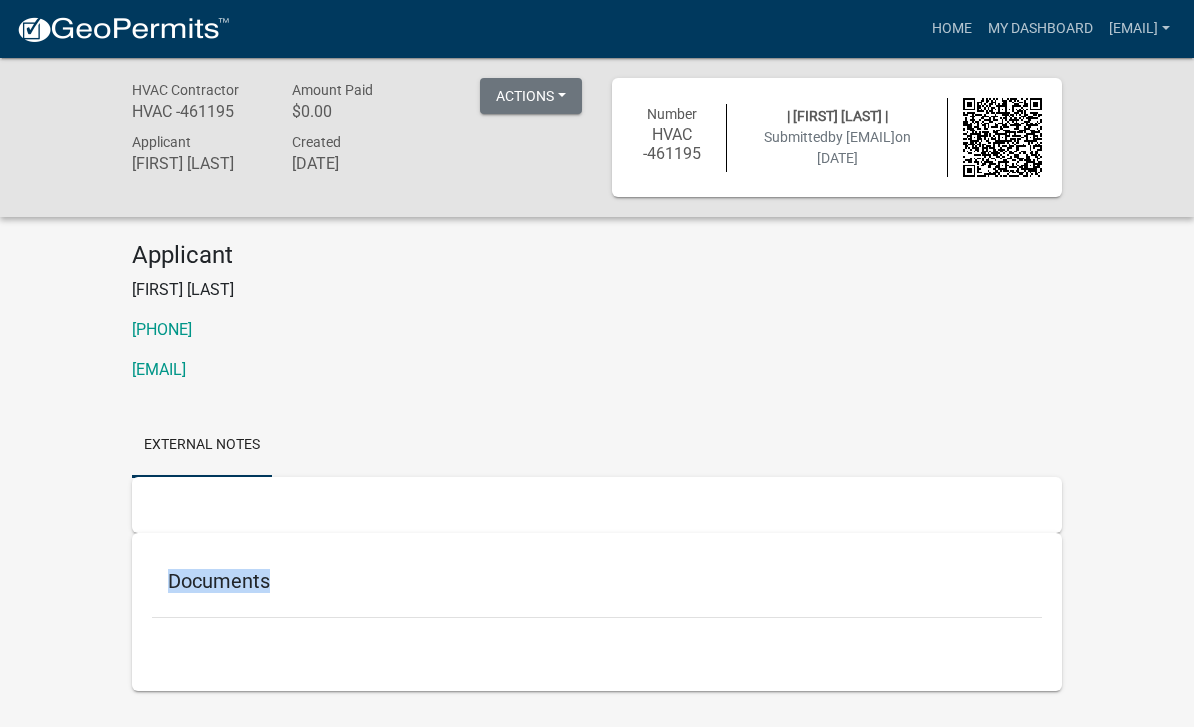 click on "Documents" at bounding box center (597, 585) 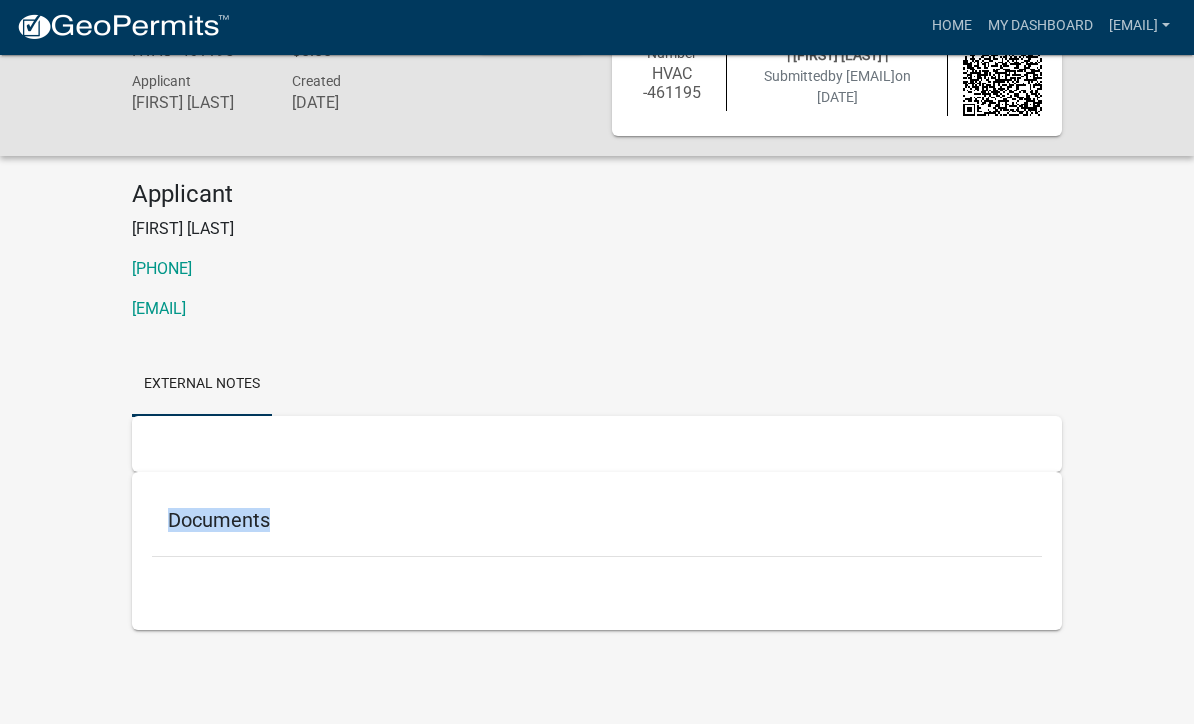 scroll, scrollTop: 0, scrollLeft: 0, axis: both 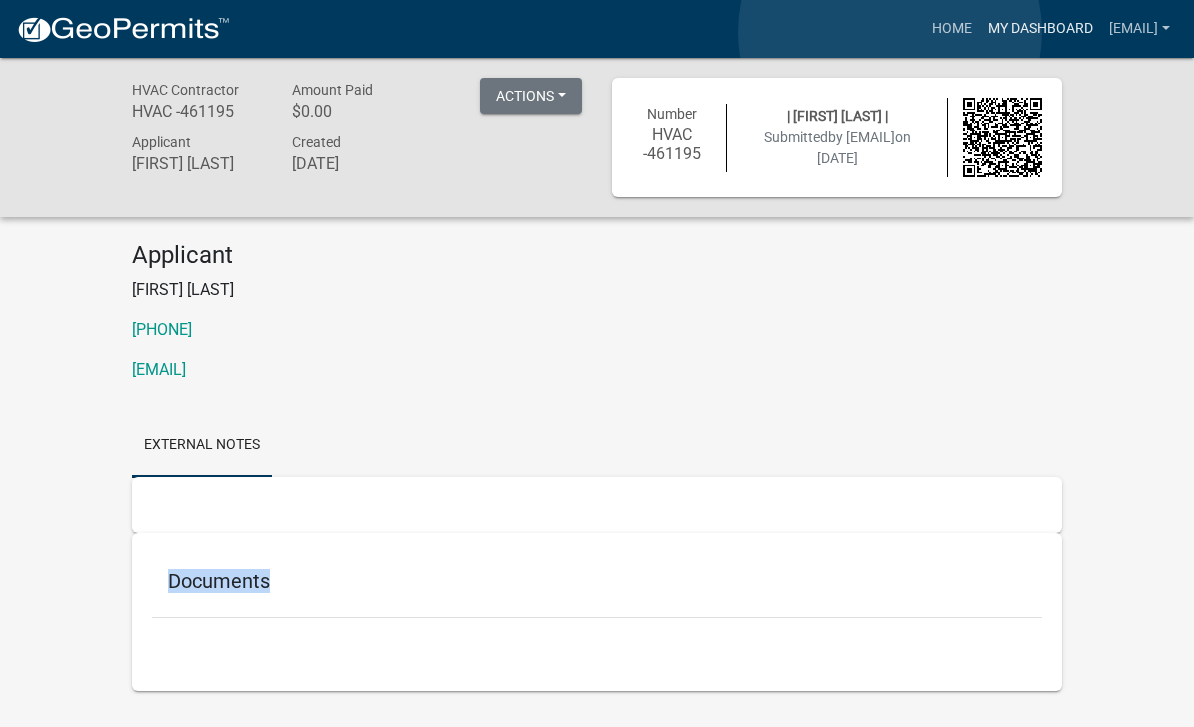 click on "My Dashboard" at bounding box center [1040, 29] 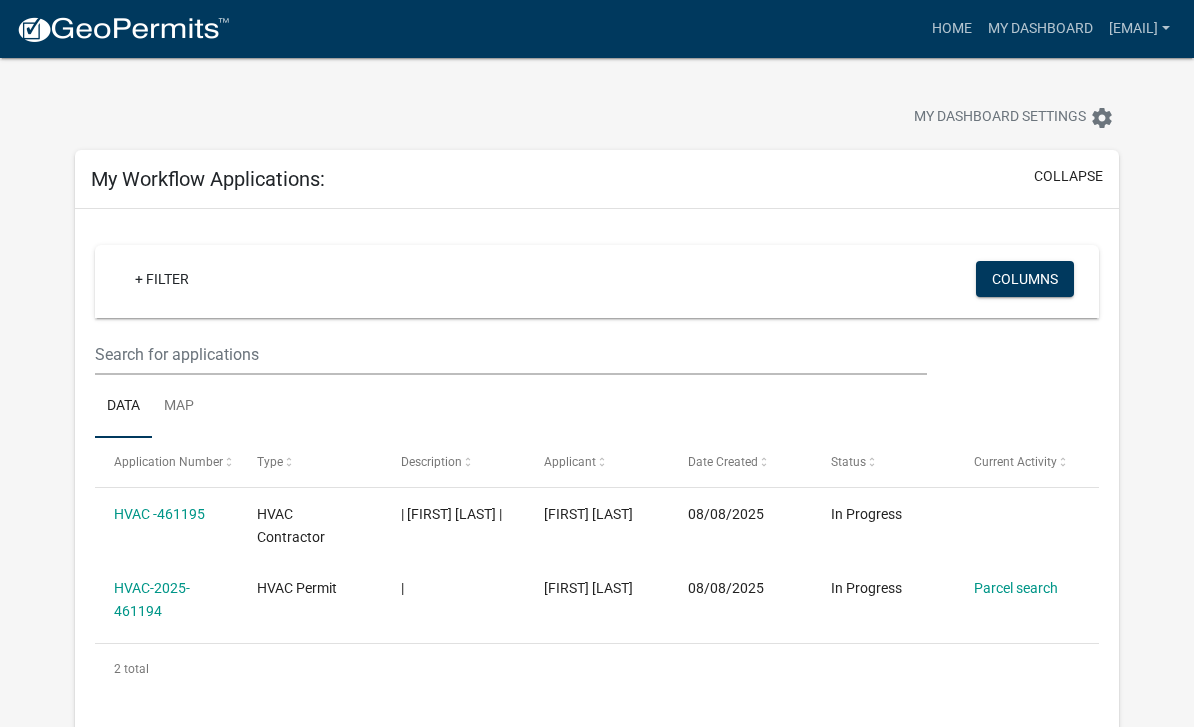 scroll, scrollTop: 0, scrollLeft: 0, axis: both 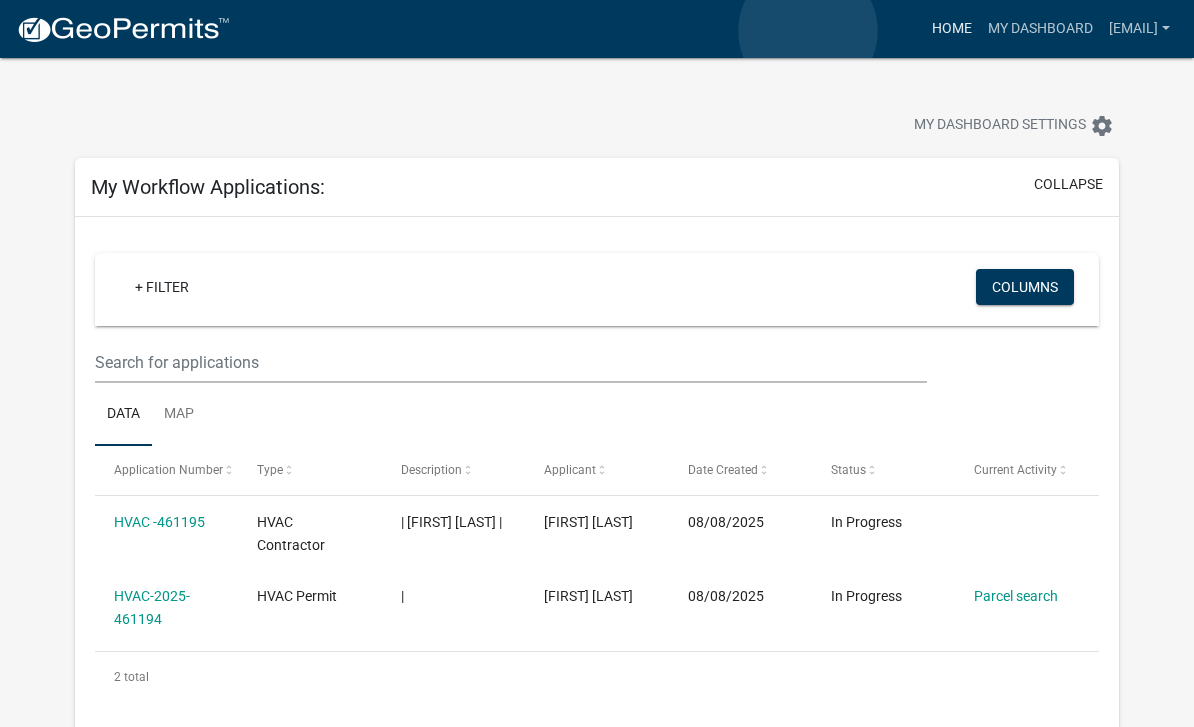 click on "Home" at bounding box center [952, 29] 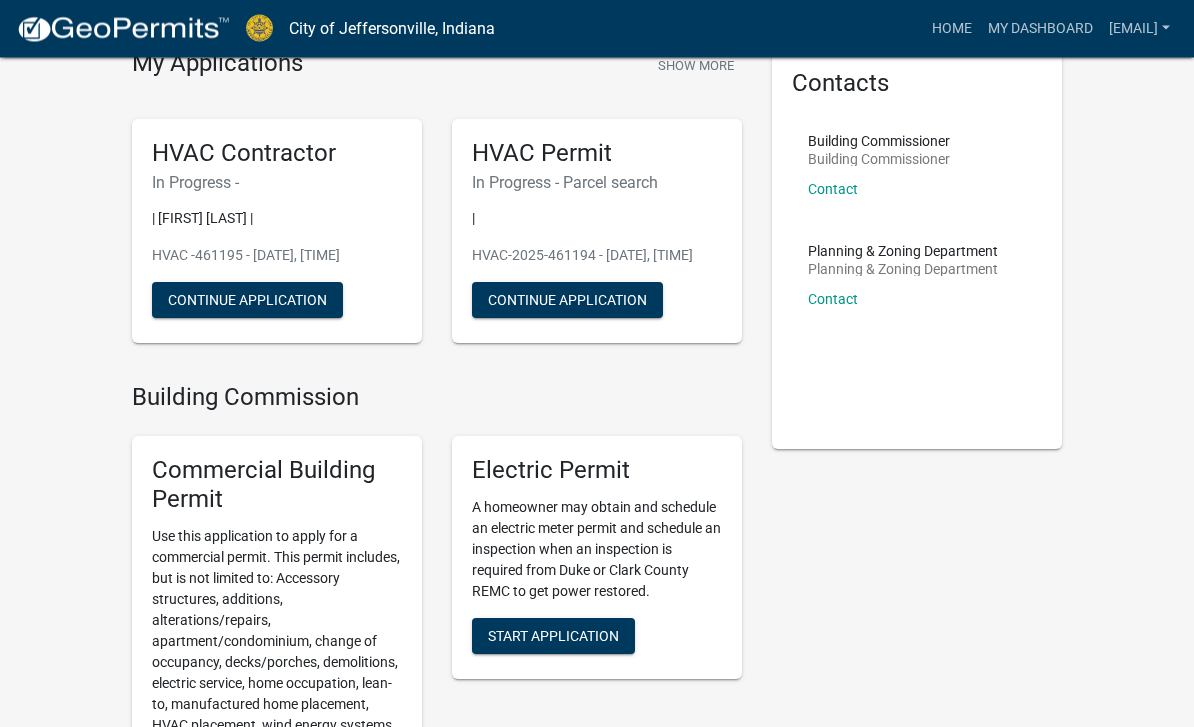 scroll, scrollTop: 0, scrollLeft: 0, axis: both 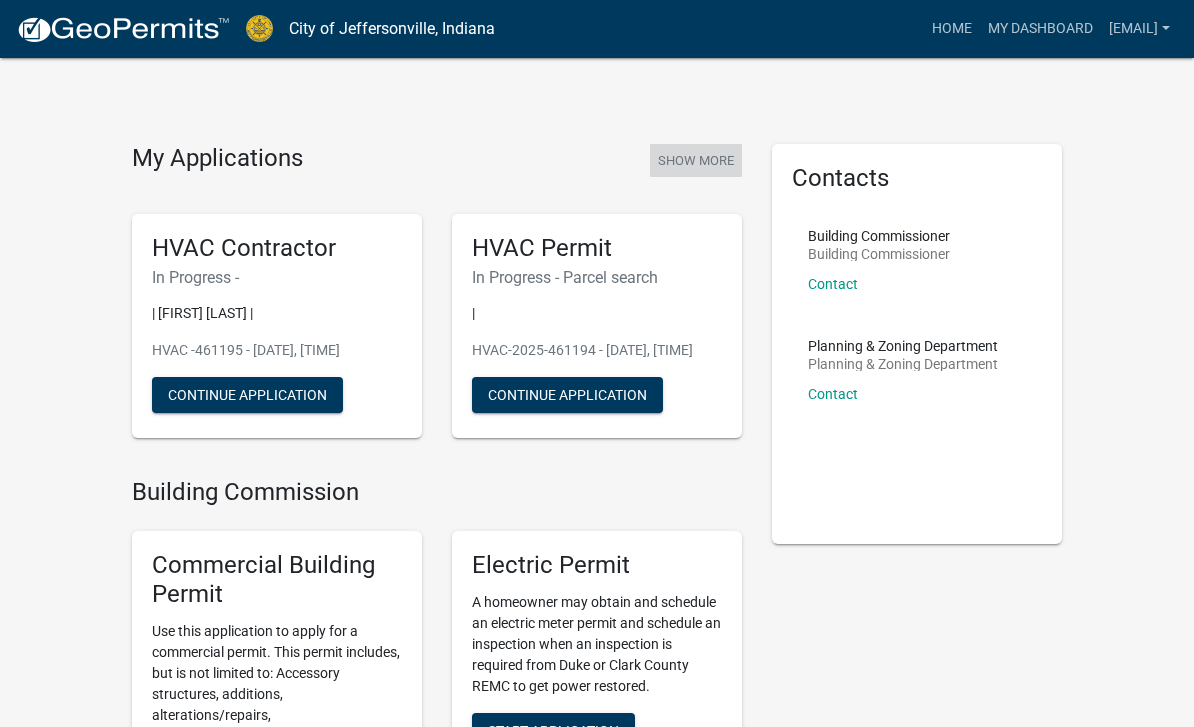 click on "Show More" 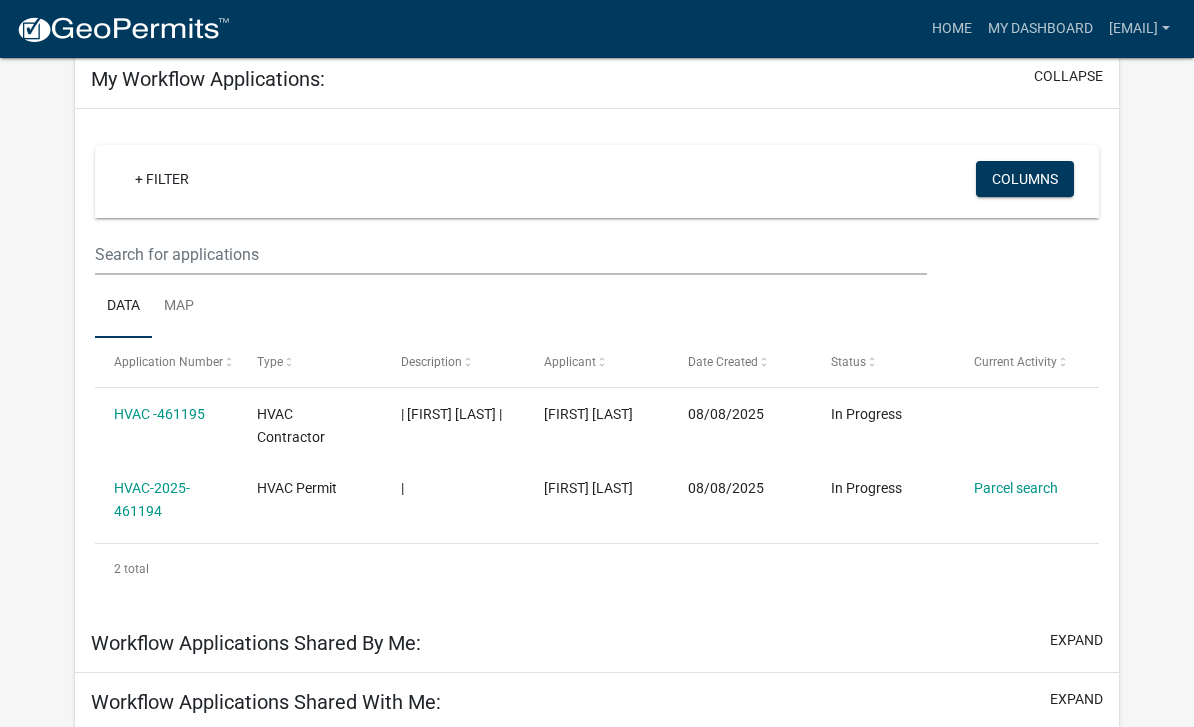 scroll, scrollTop: 197, scrollLeft: 0, axis: vertical 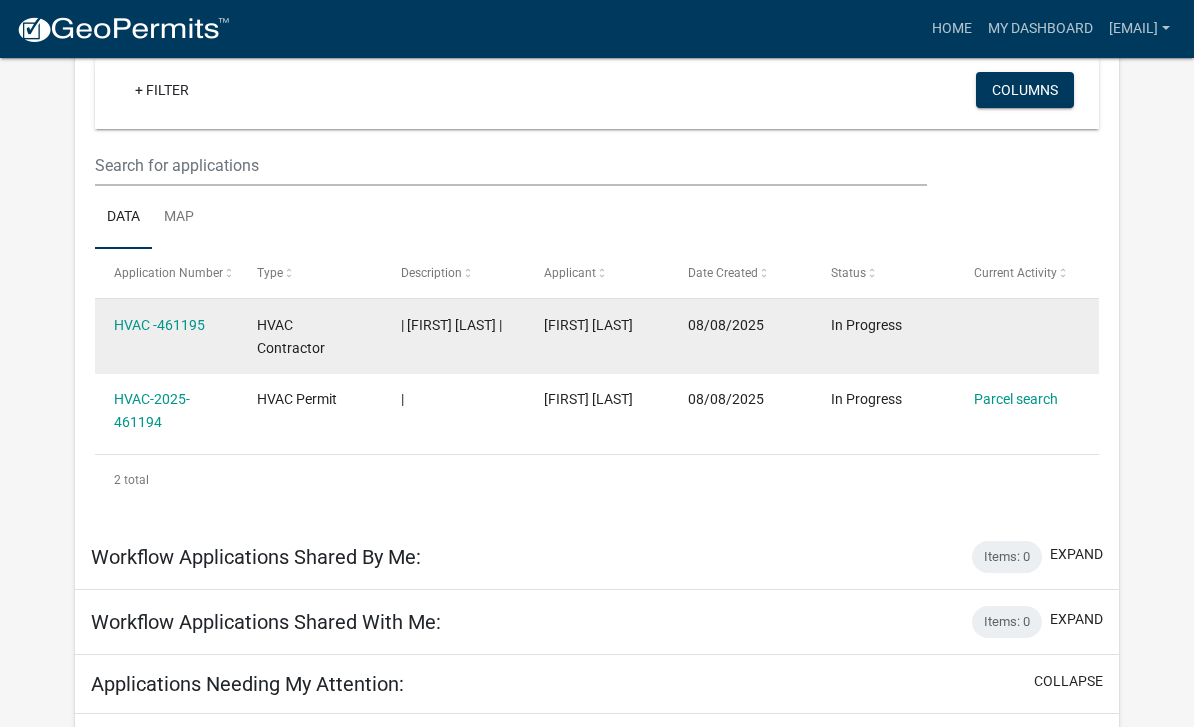 click on "HVAC -461195" 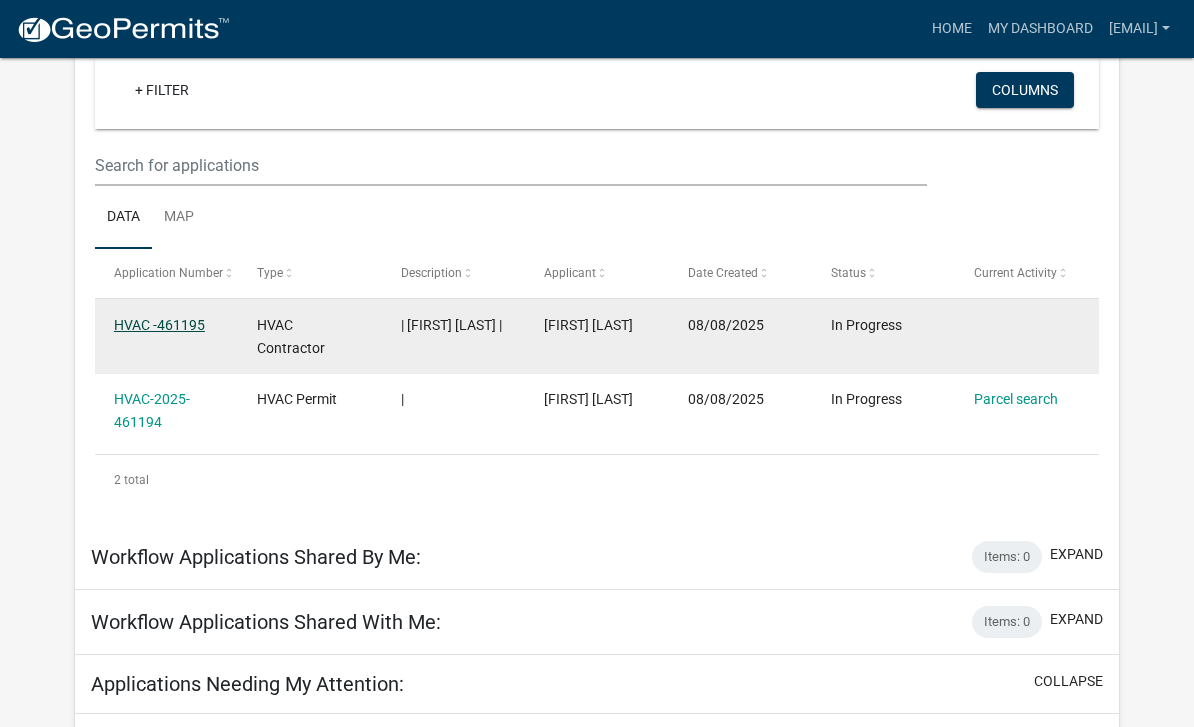 click on "HVAC -461195" 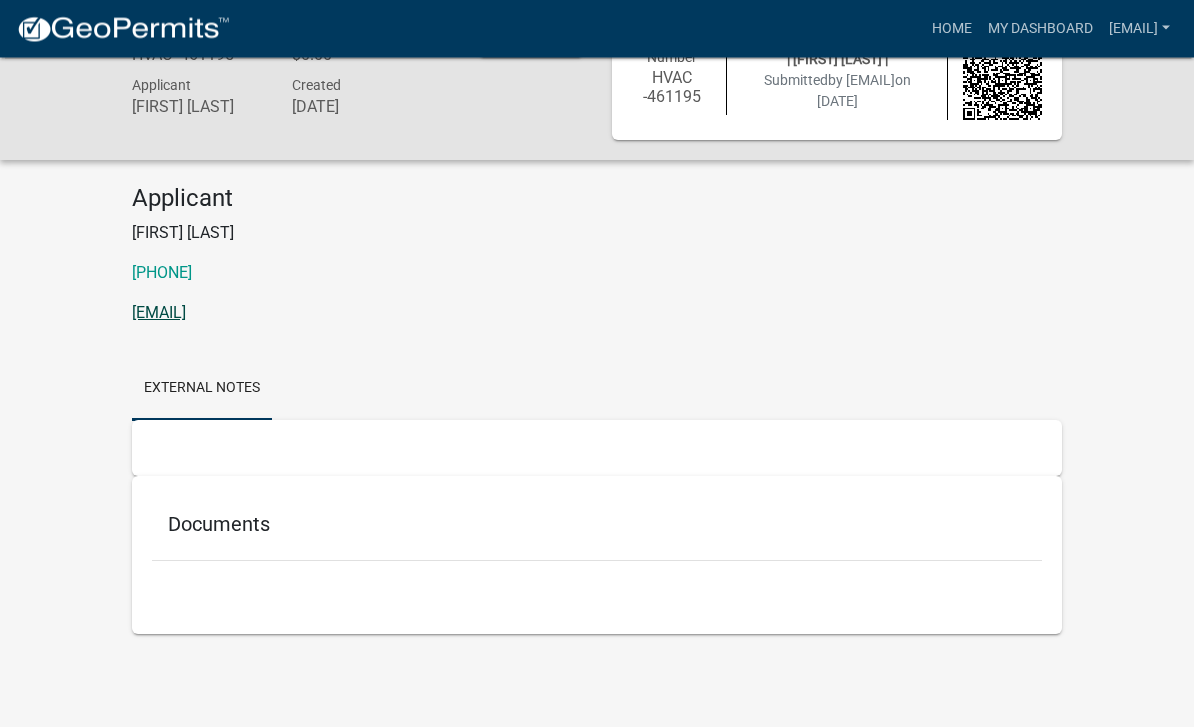scroll, scrollTop: 0, scrollLeft: 0, axis: both 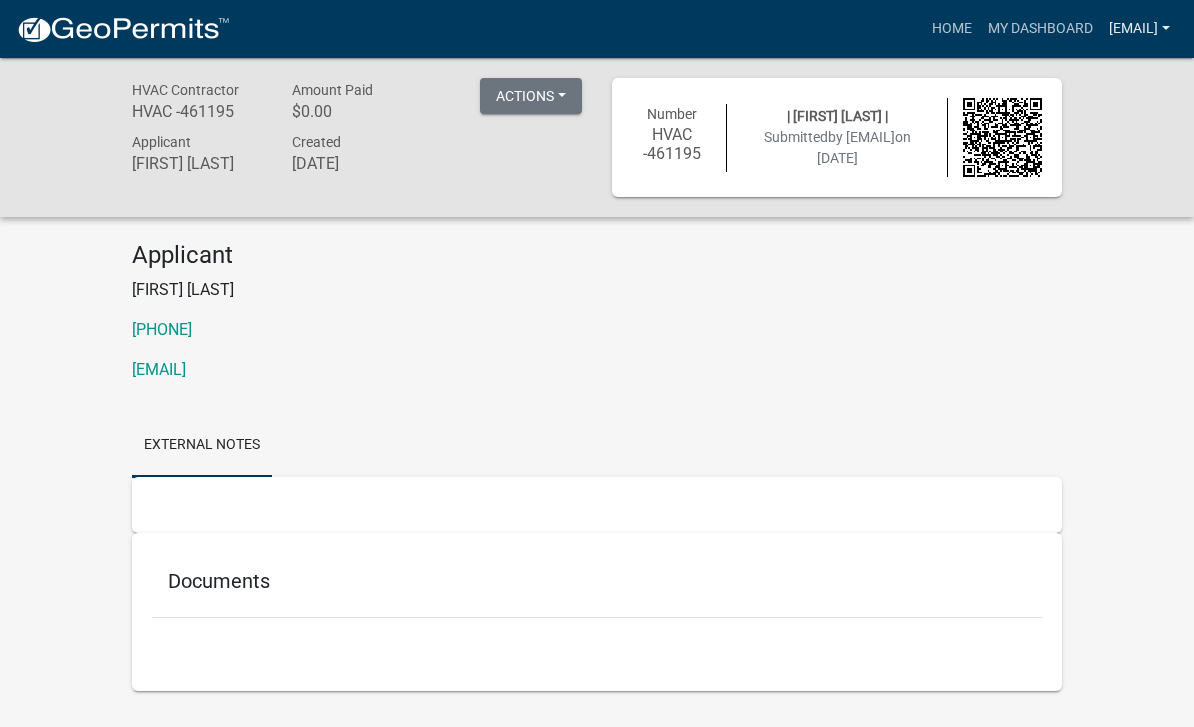 click on "[EMAIL]" at bounding box center (1139, 29) 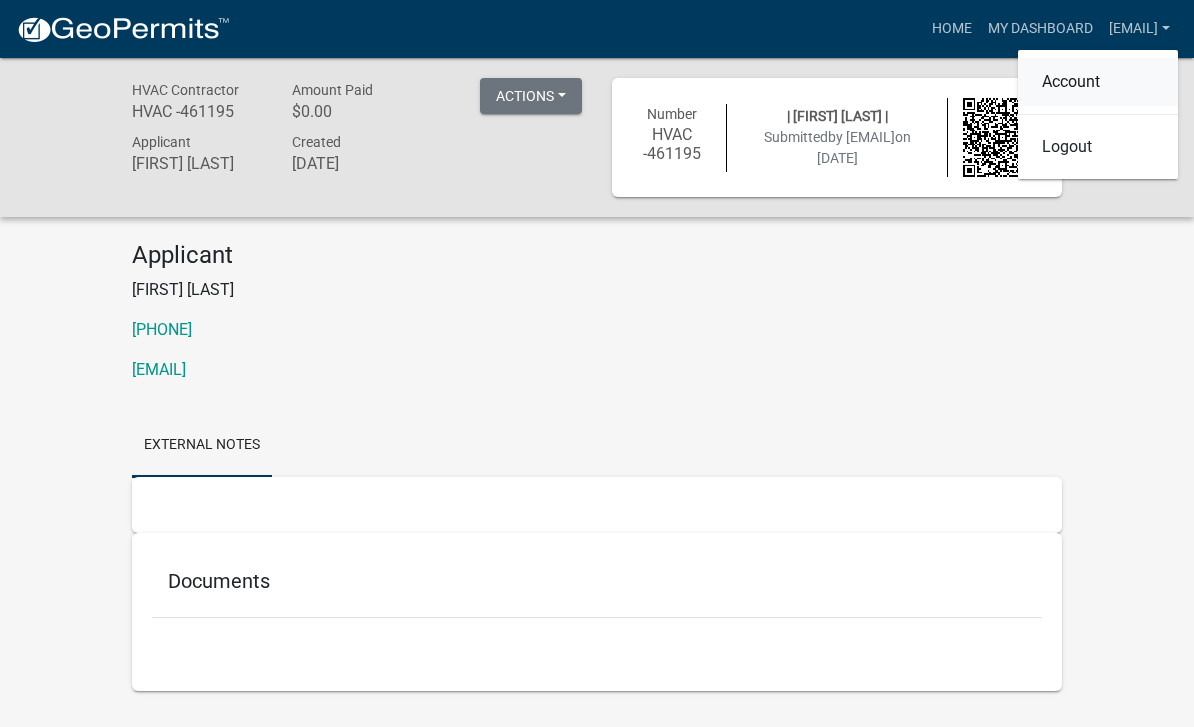 click on "Account" at bounding box center (1098, 82) 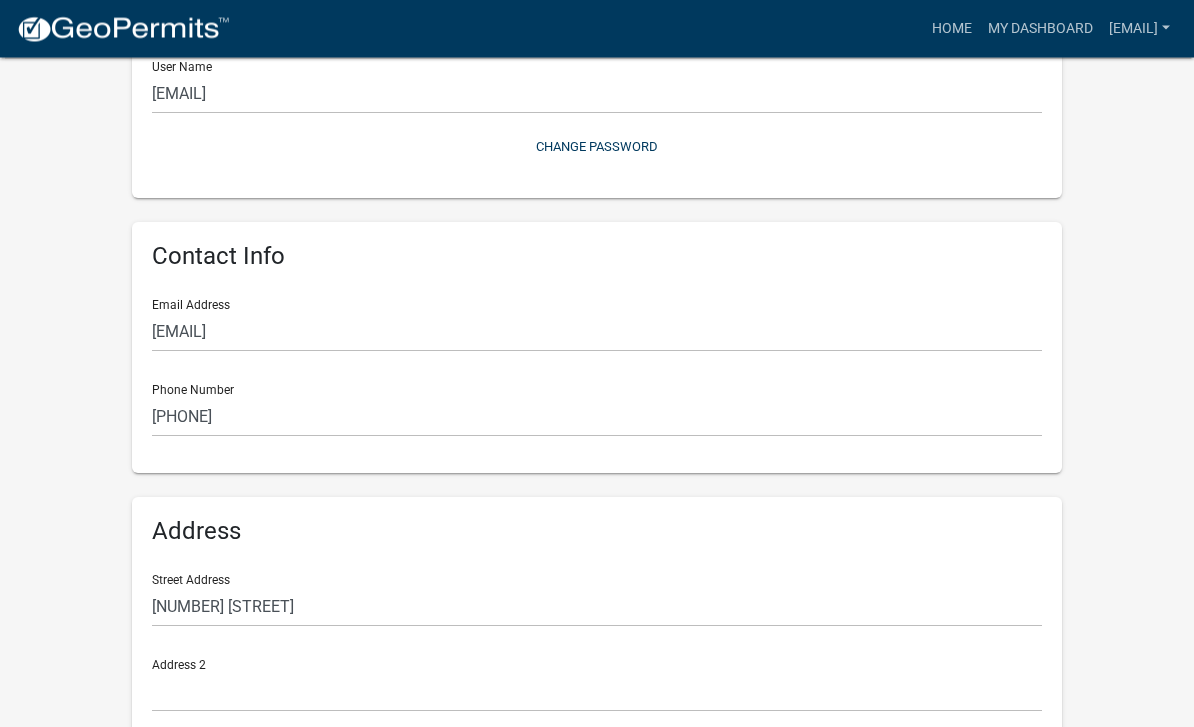 scroll, scrollTop: 0, scrollLeft: 0, axis: both 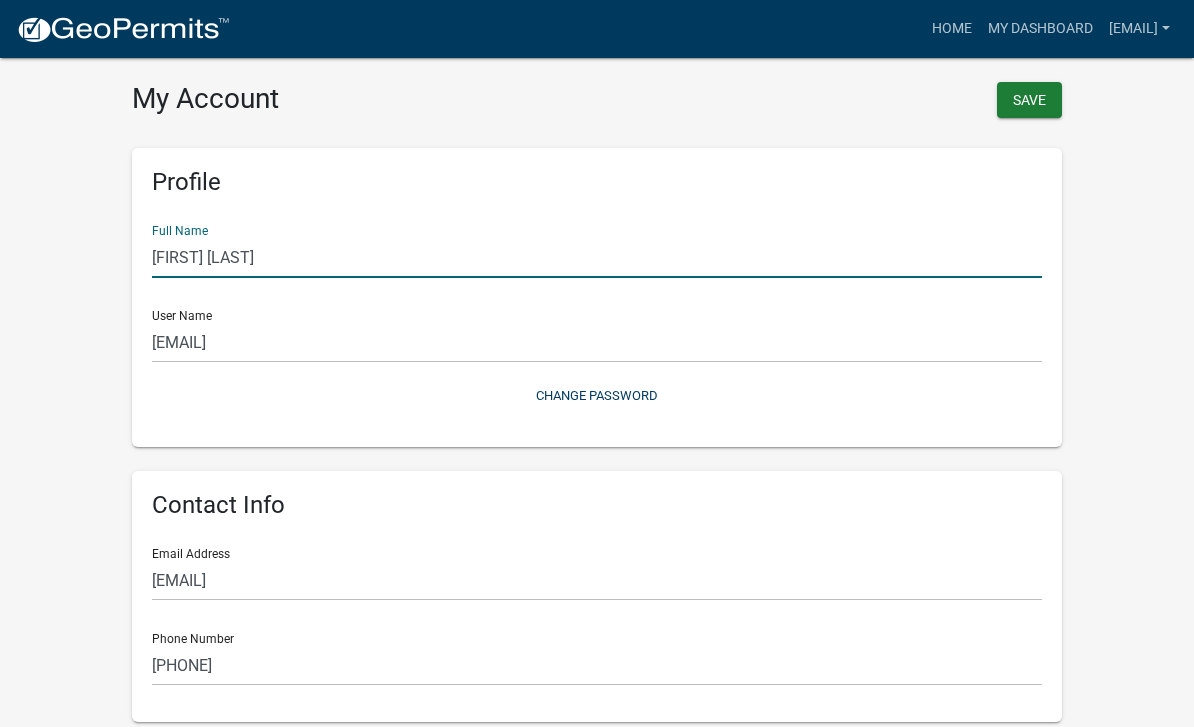 drag, startPoint x: 241, startPoint y: 252, endPoint x: 265, endPoint y: 252, distance: 24 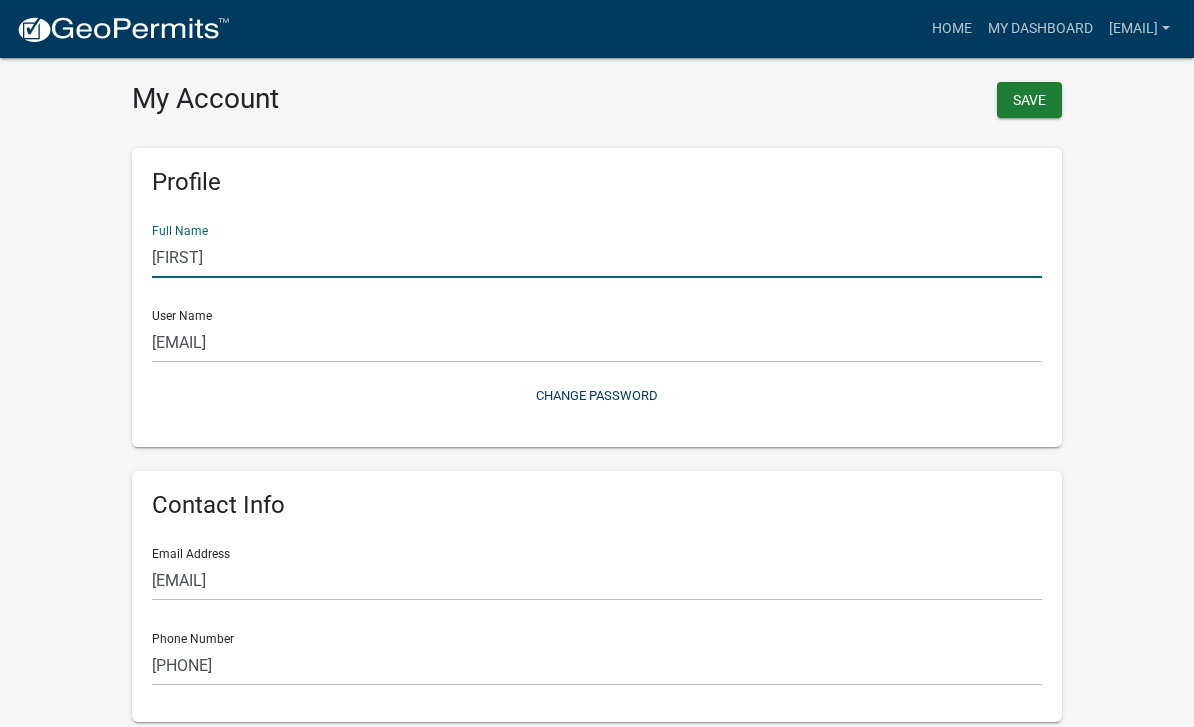 type on "K" 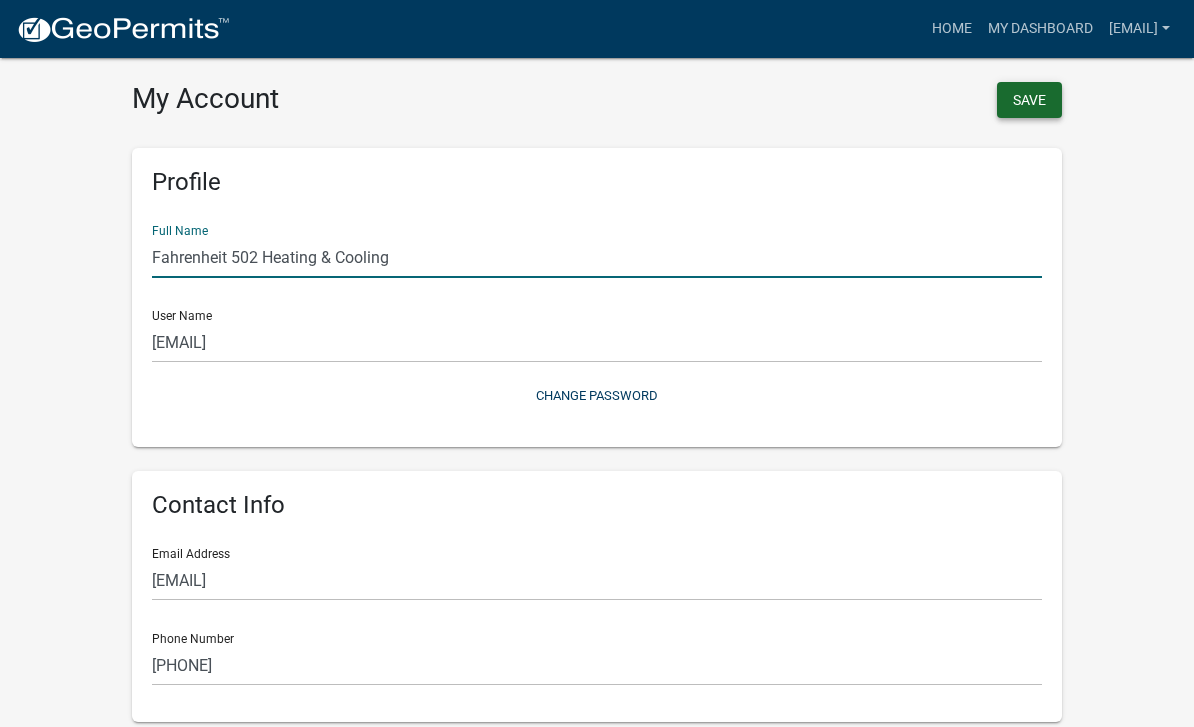 type on "Fahrenheit 502 Heating & Cooling" 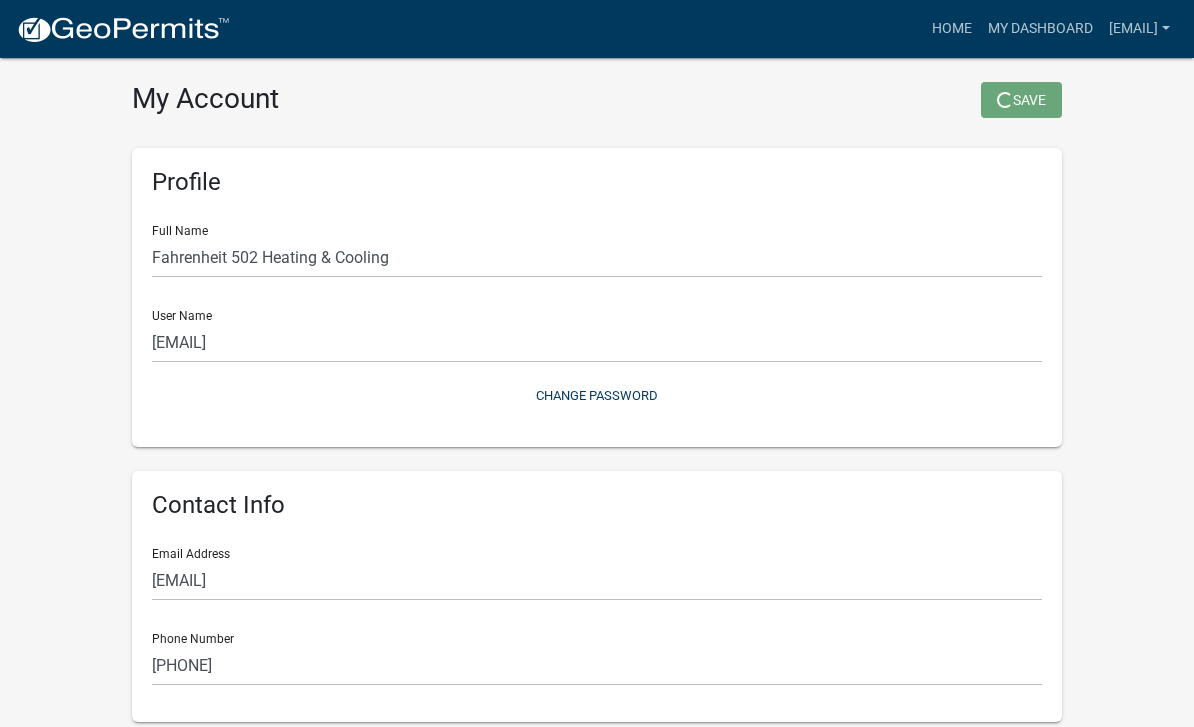 scroll, scrollTop: 27, scrollLeft: 0, axis: vertical 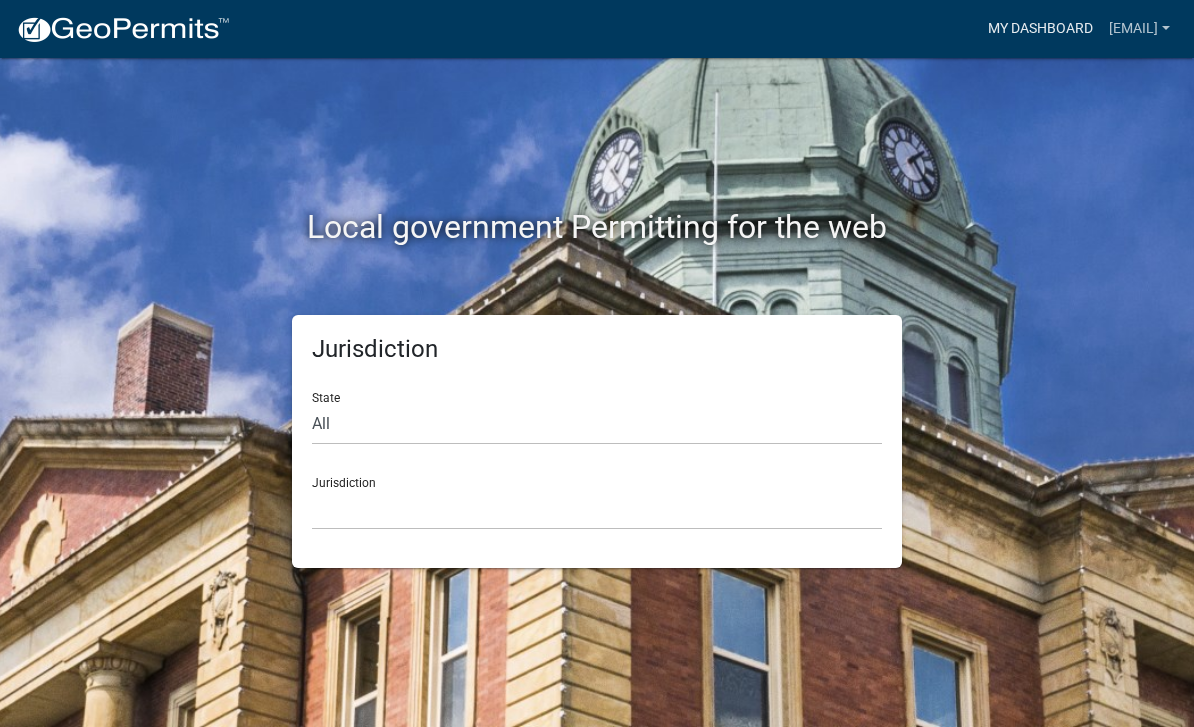 click on "My Dashboard" at bounding box center [1040, 29] 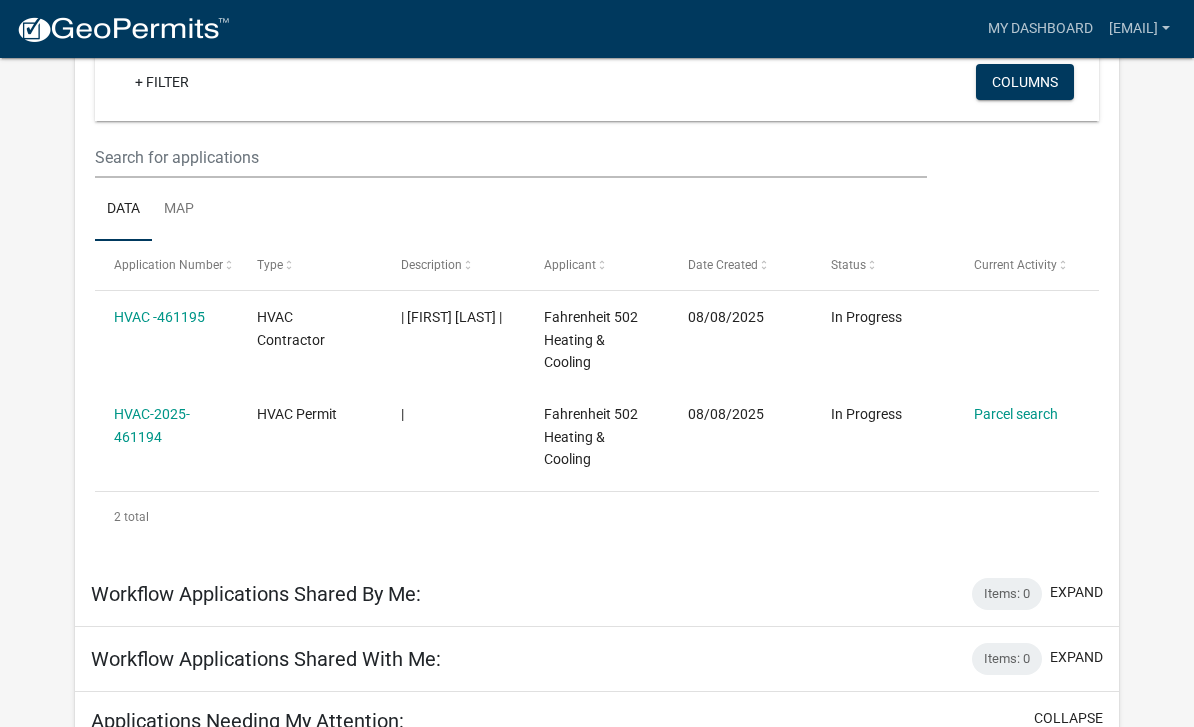 scroll, scrollTop: 265, scrollLeft: 0, axis: vertical 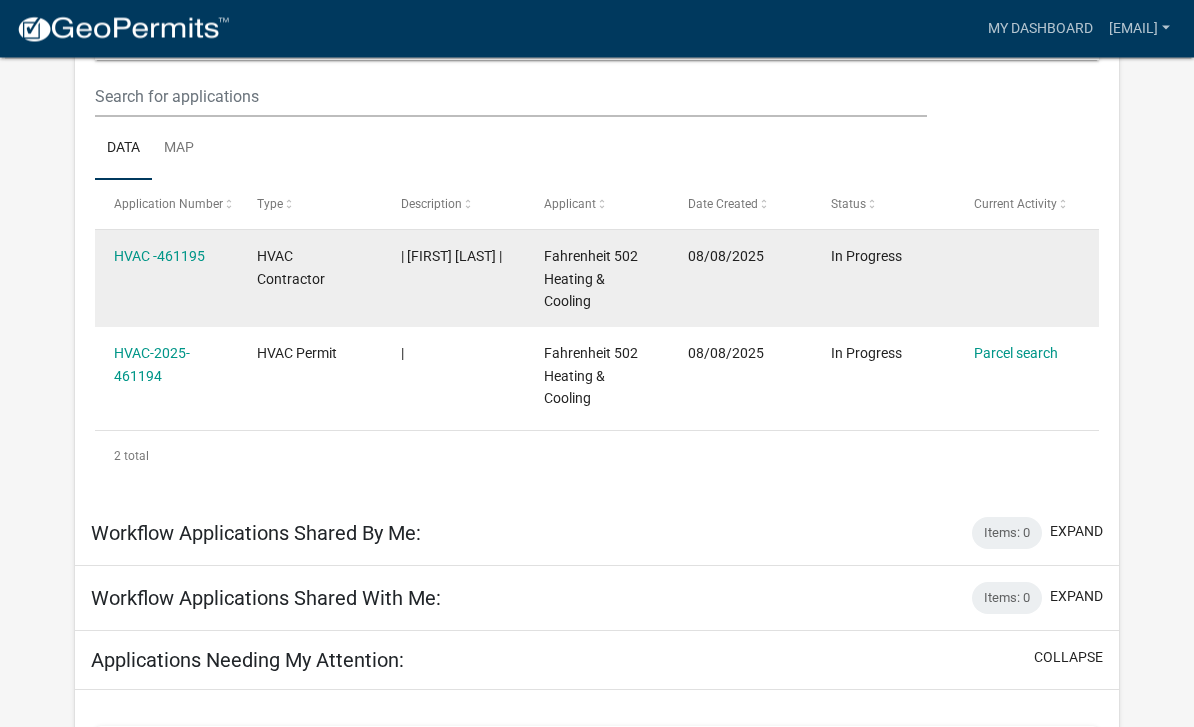 click on "In Progress" 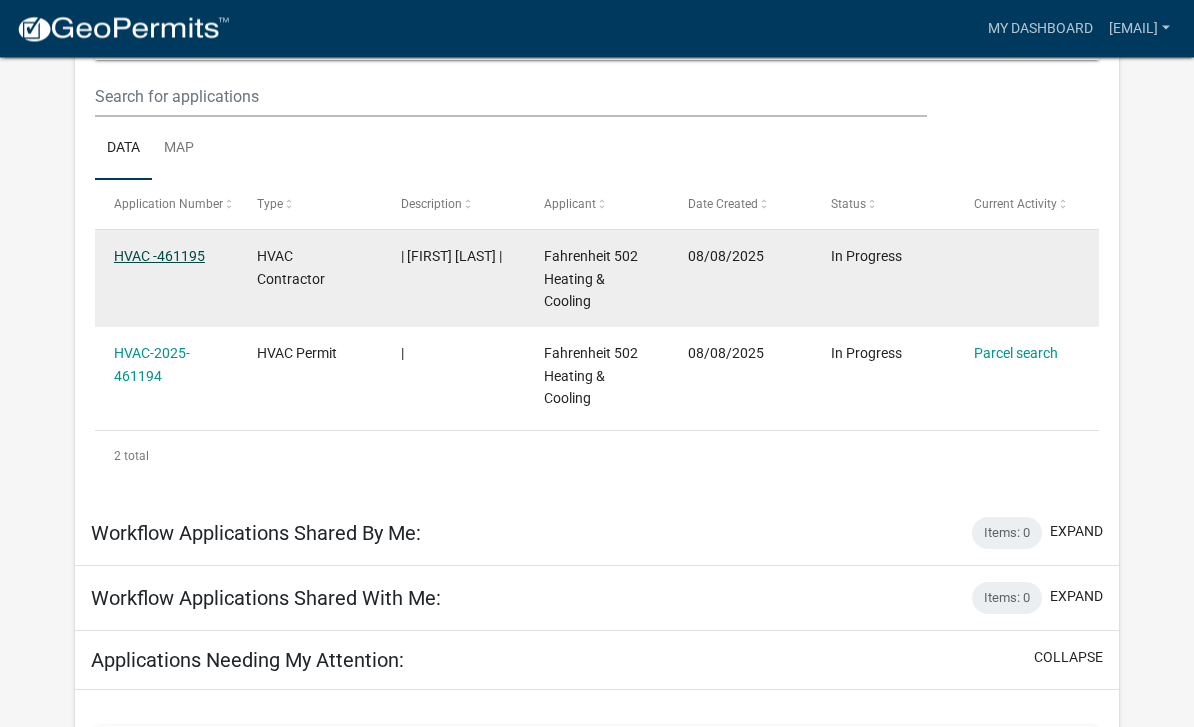click on "HVAC -461195" 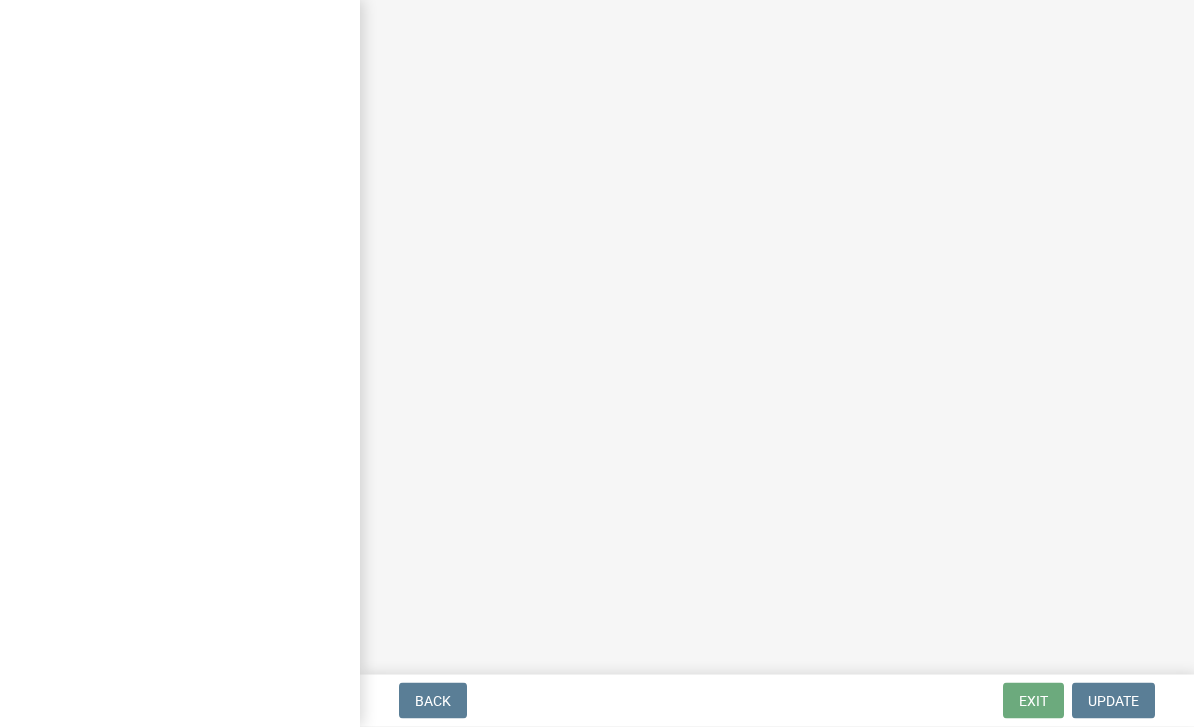 scroll, scrollTop: 0, scrollLeft: 0, axis: both 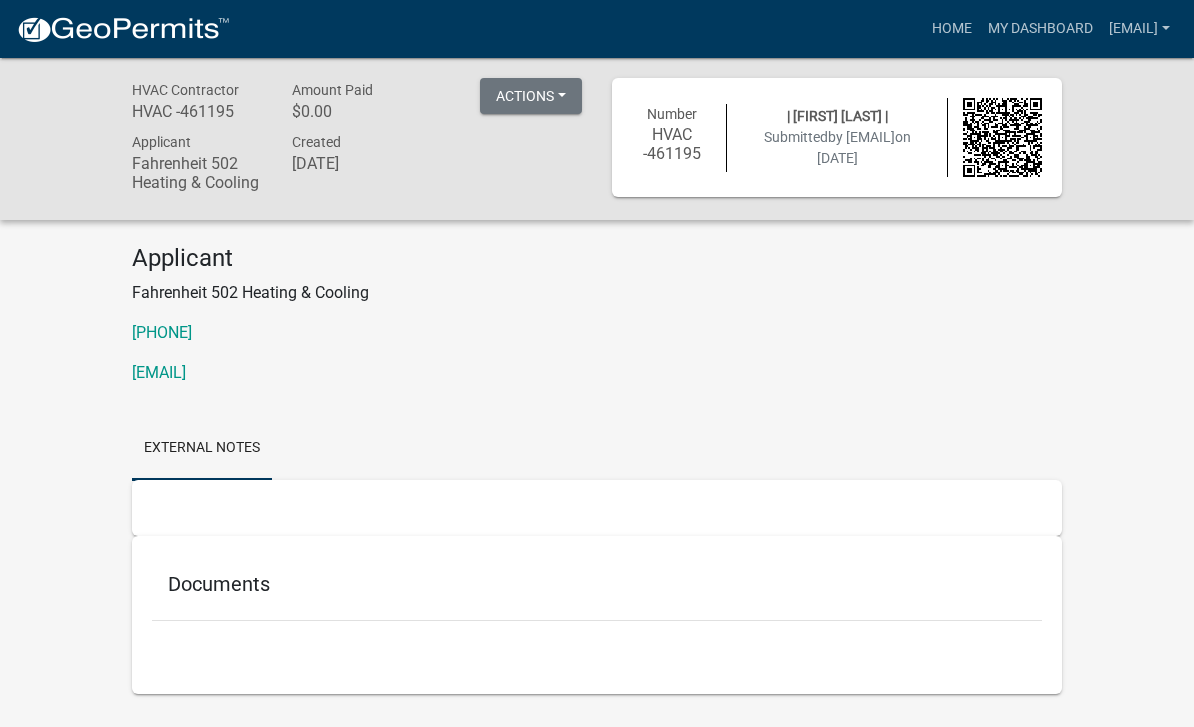 click on "HVAC -461195" 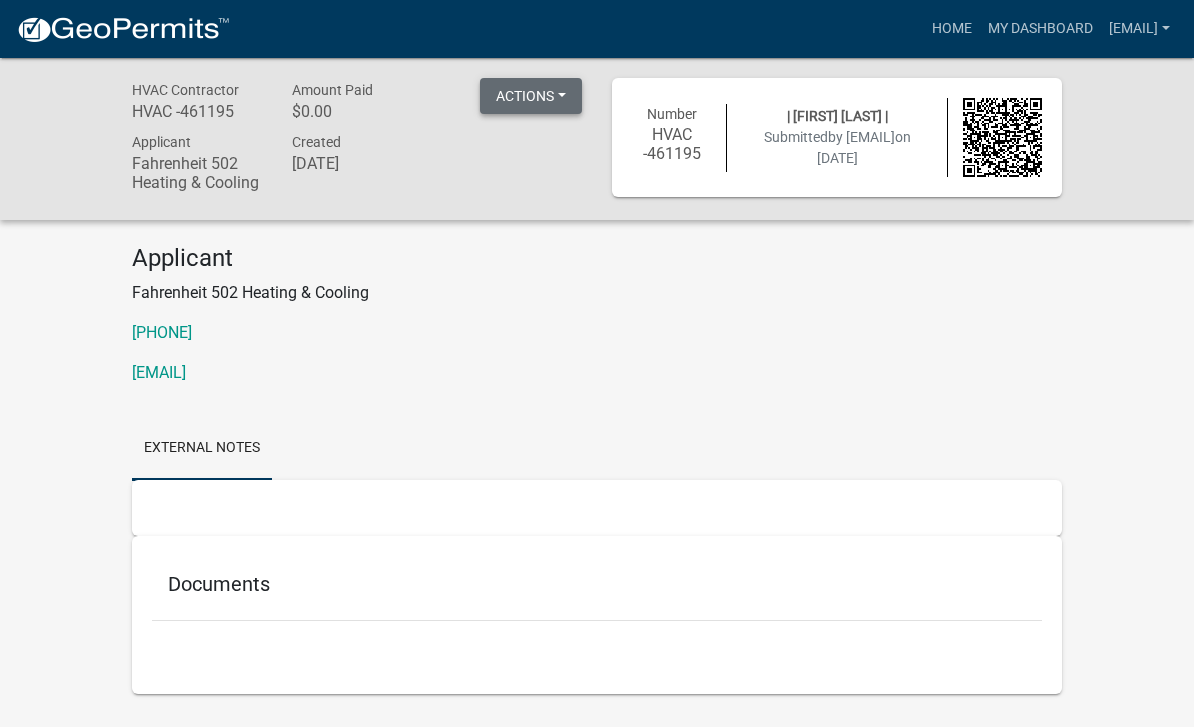 click on "Actions" at bounding box center [531, 96] 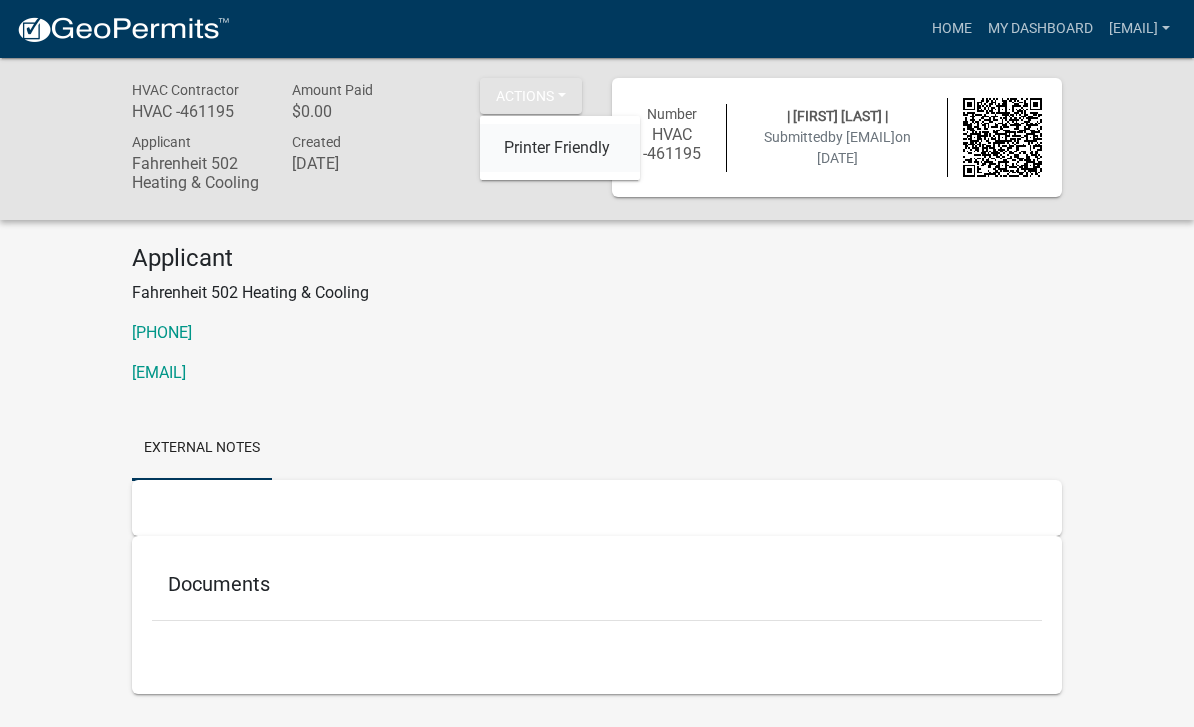 click on "Printer Friendly" 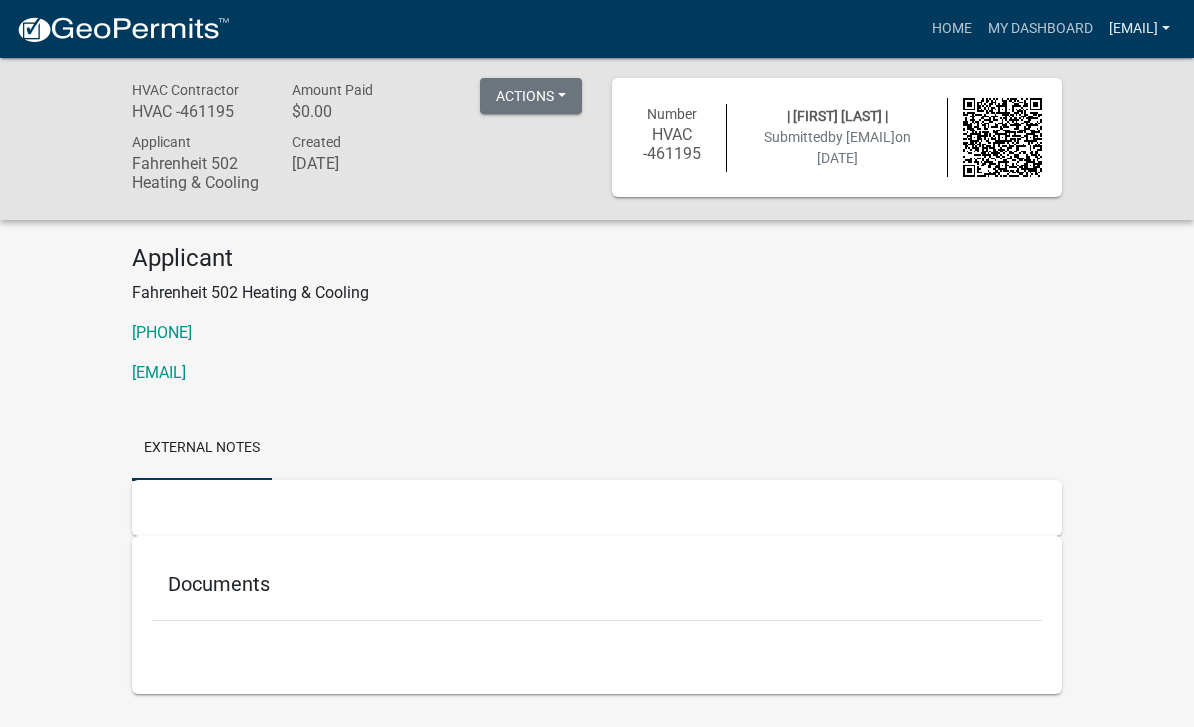 click on "[EMAIL]" at bounding box center (1139, 29) 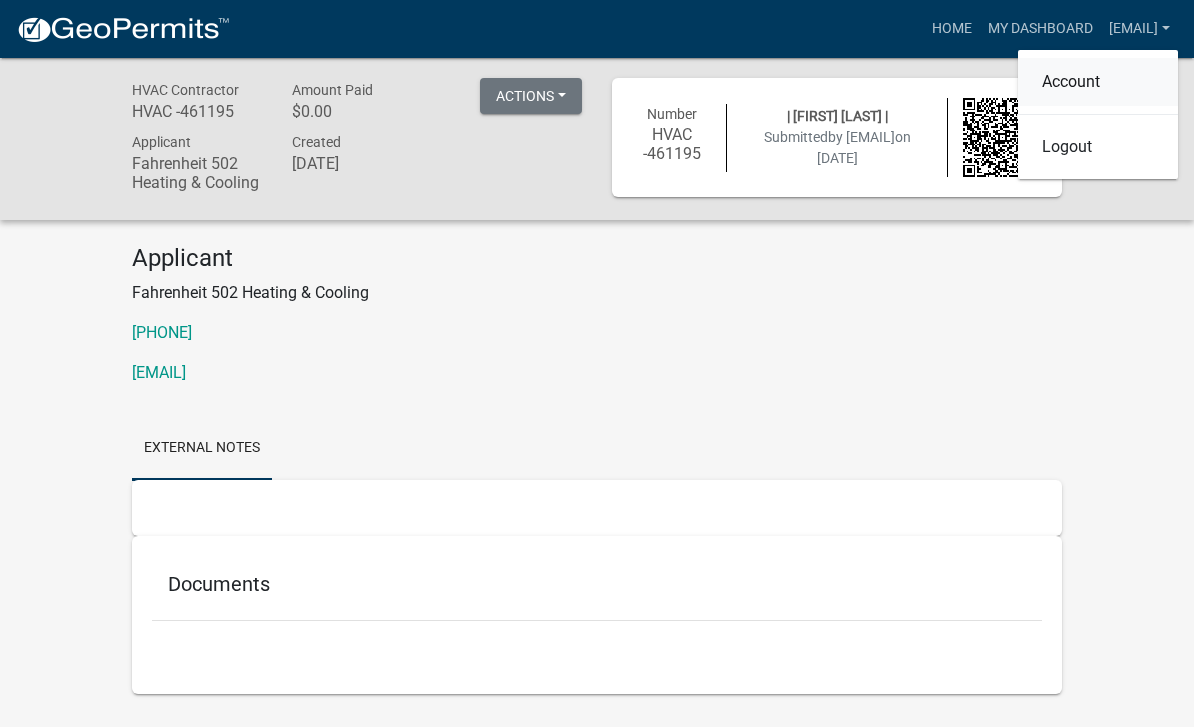 click on "Account" at bounding box center (1098, 82) 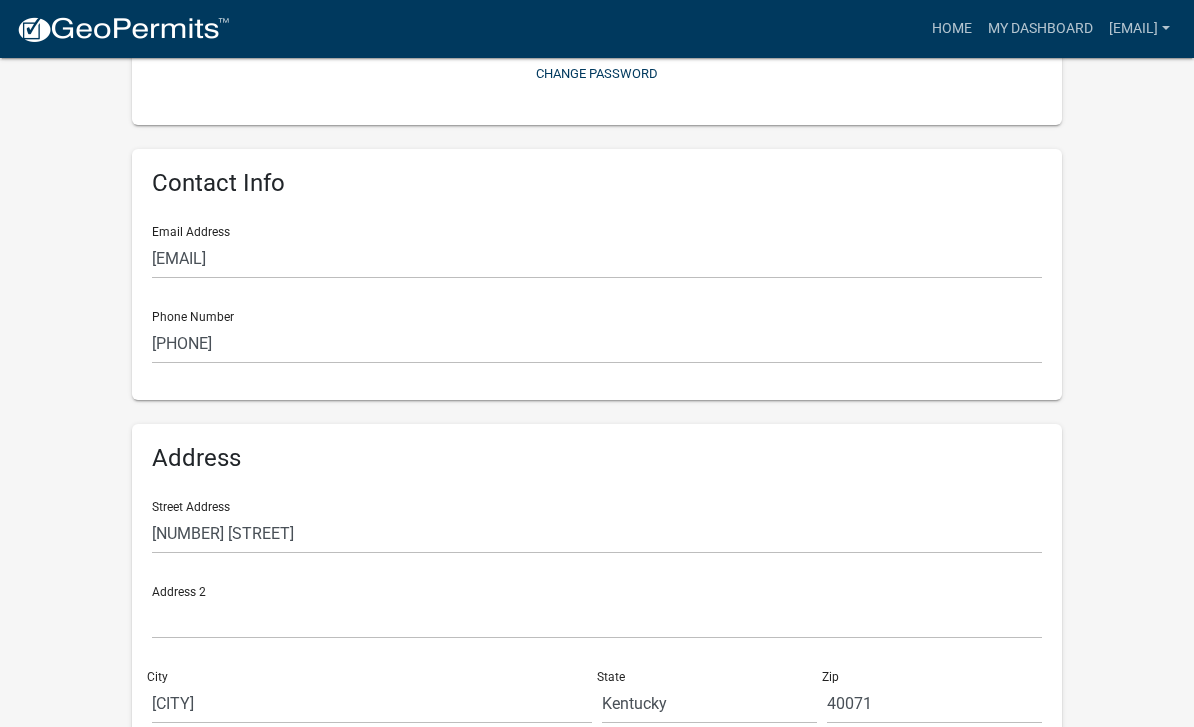 scroll, scrollTop: 370, scrollLeft: 0, axis: vertical 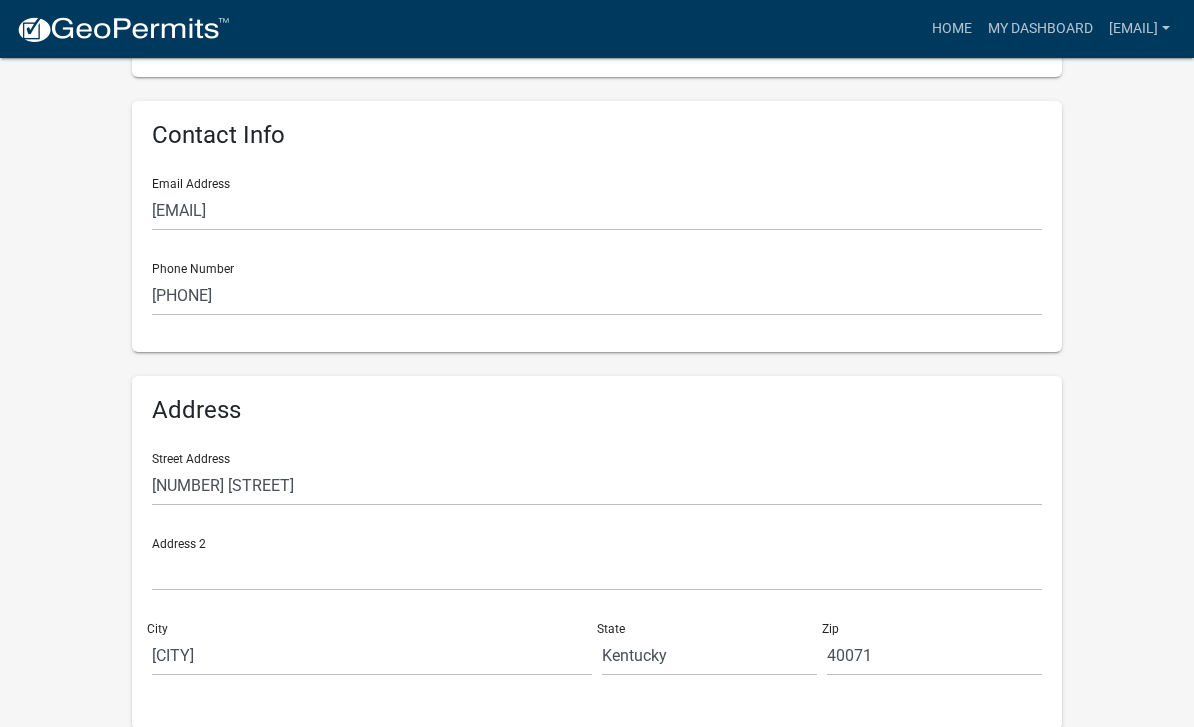 click on "Save" 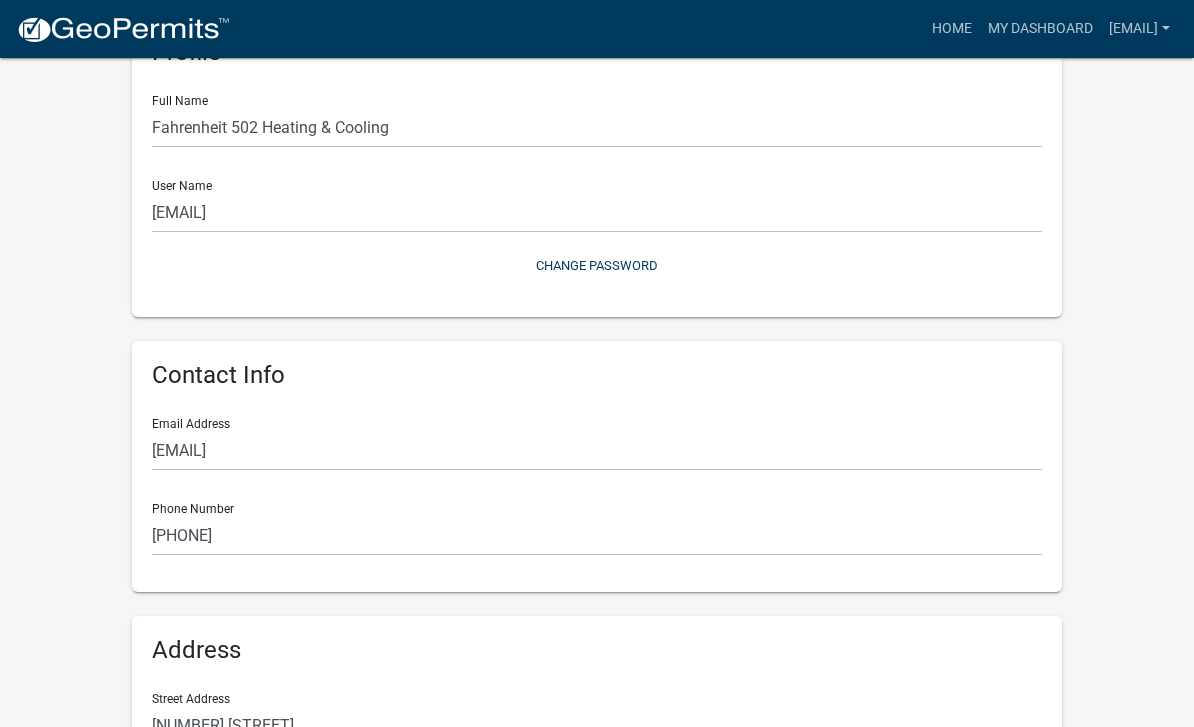 scroll, scrollTop: 52, scrollLeft: 0, axis: vertical 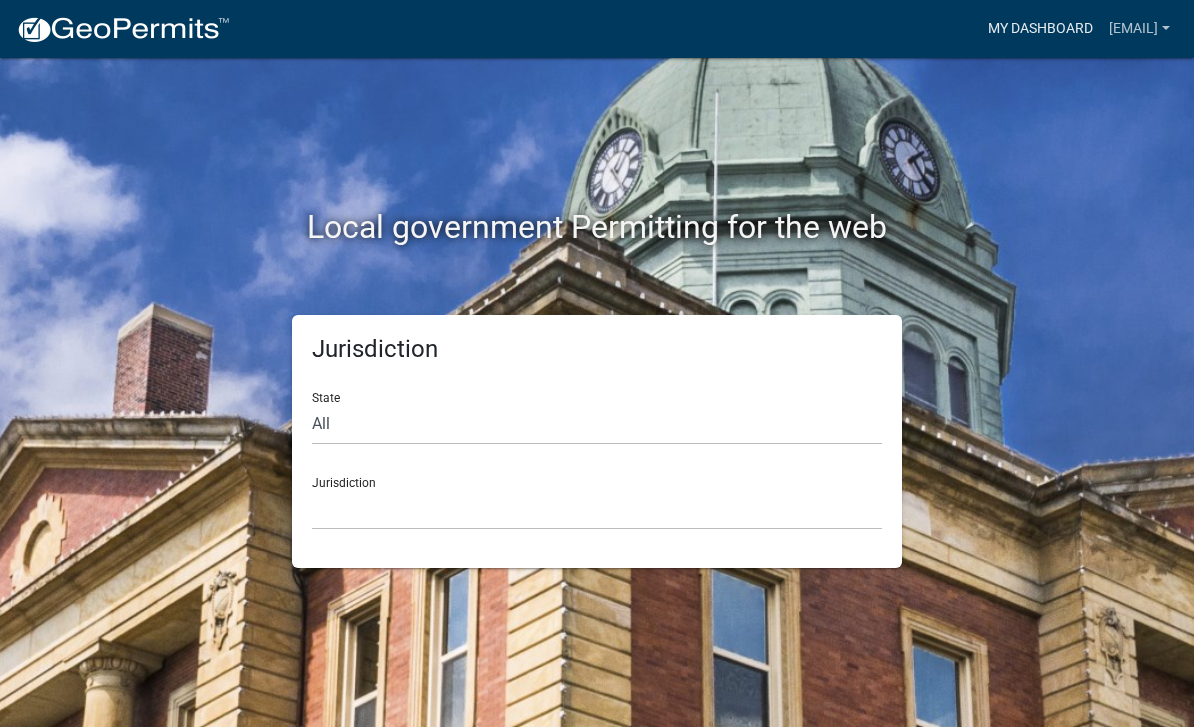 click on "My Dashboard" at bounding box center (1040, 29) 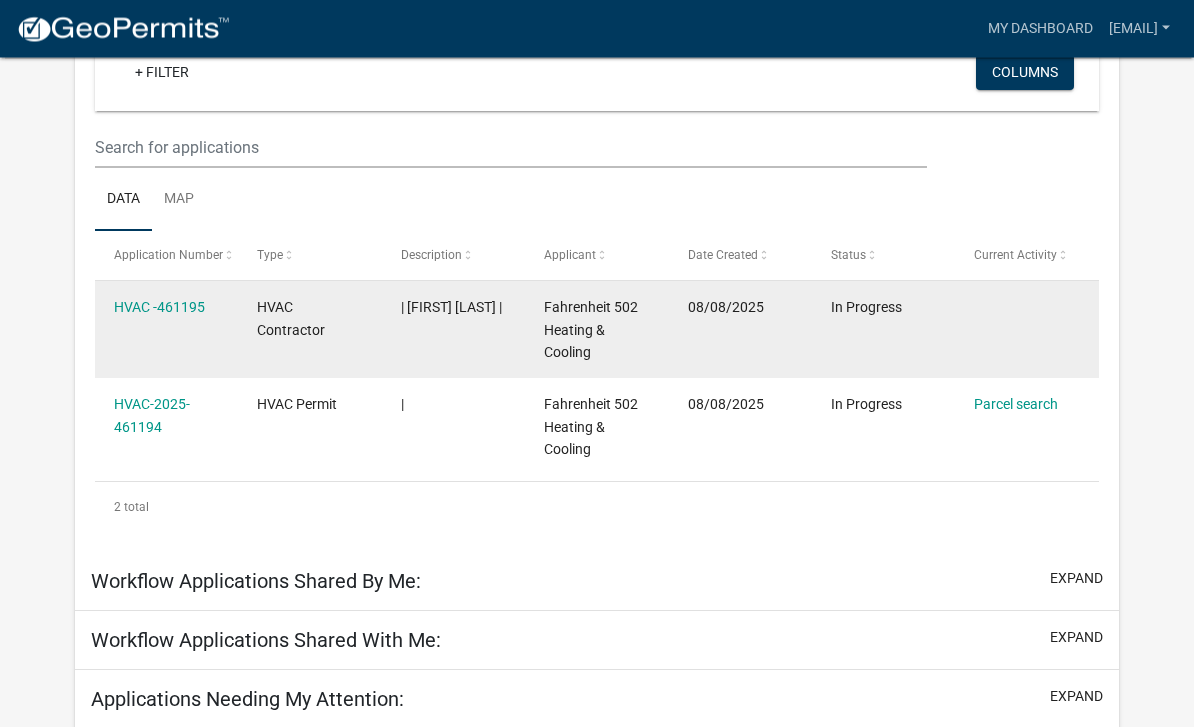 scroll, scrollTop: 250, scrollLeft: 0, axis: vertical 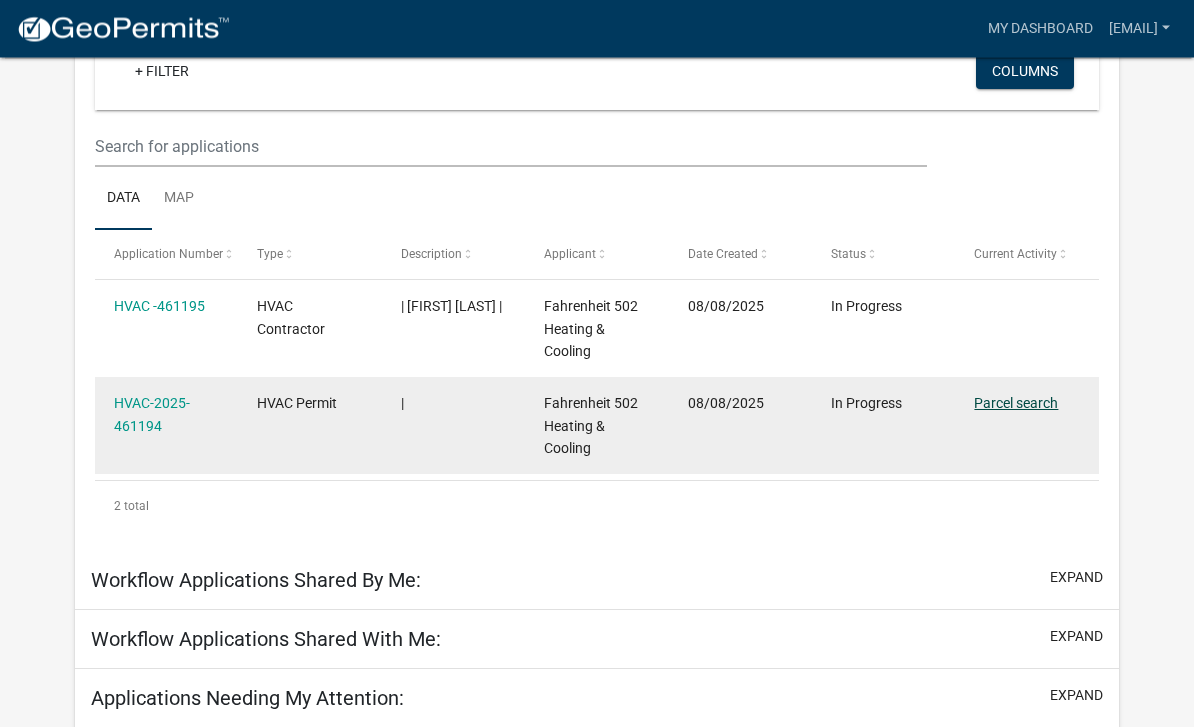 click on "Parcel search" 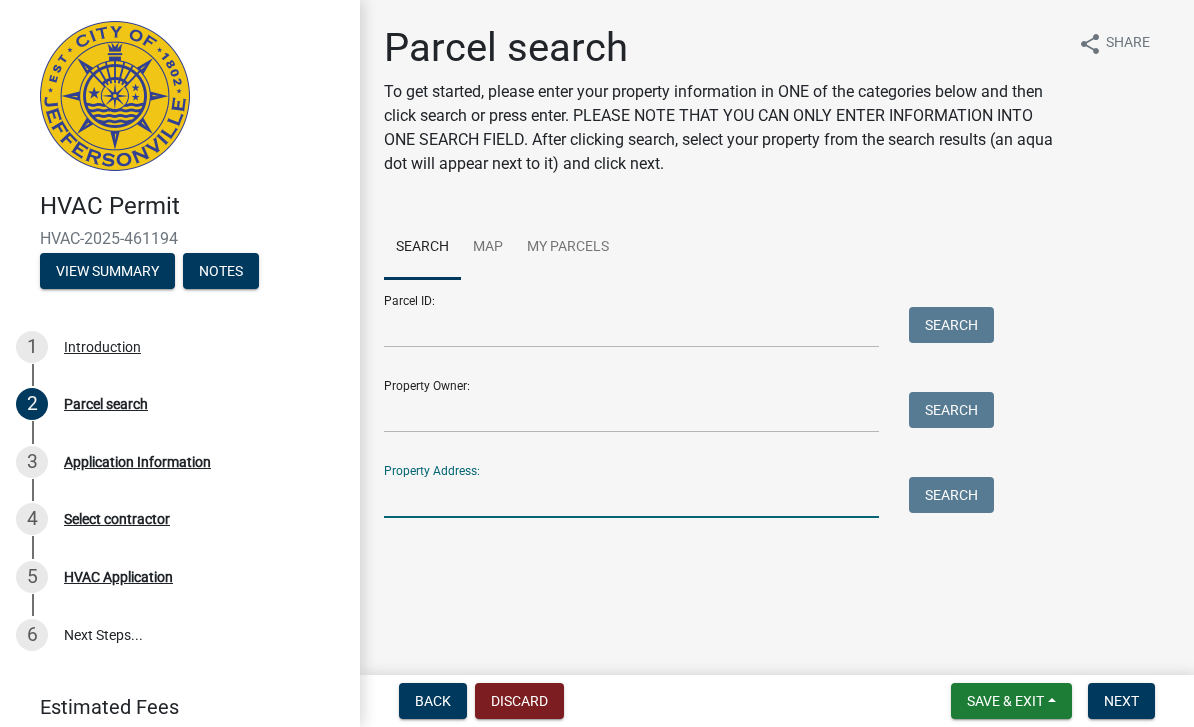 click on "Property Address:" at bounding box center (631, 497) 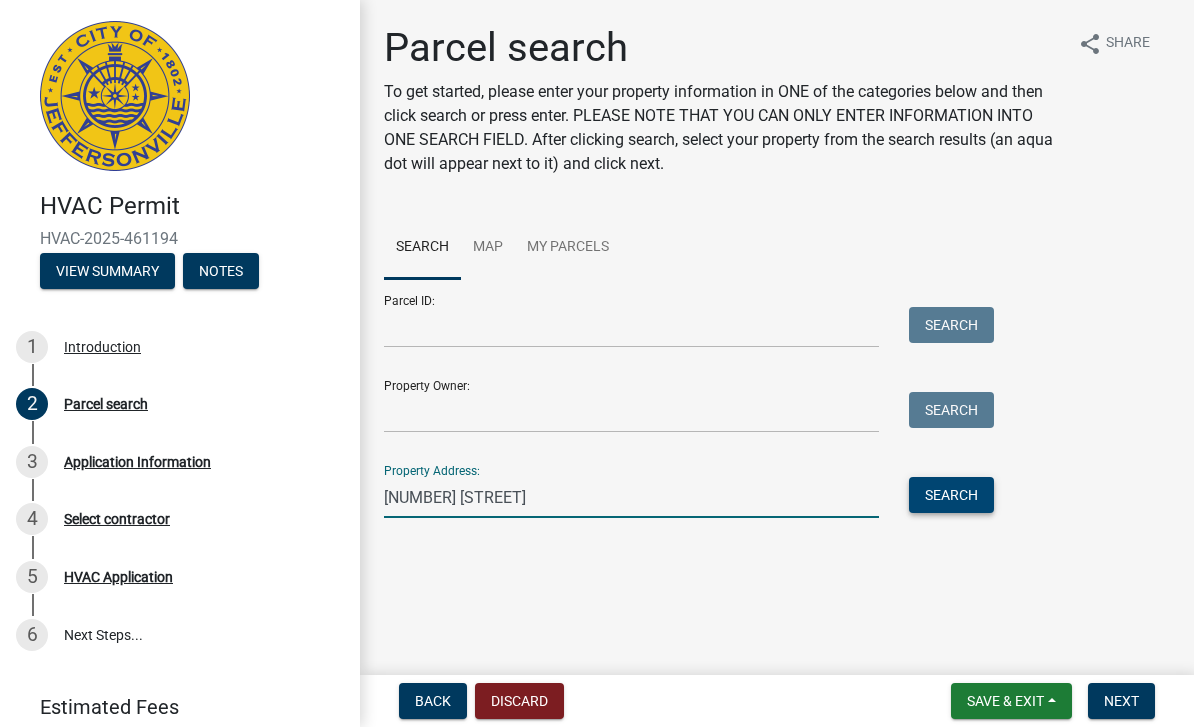 type on "[NUMBER] [STREET]" 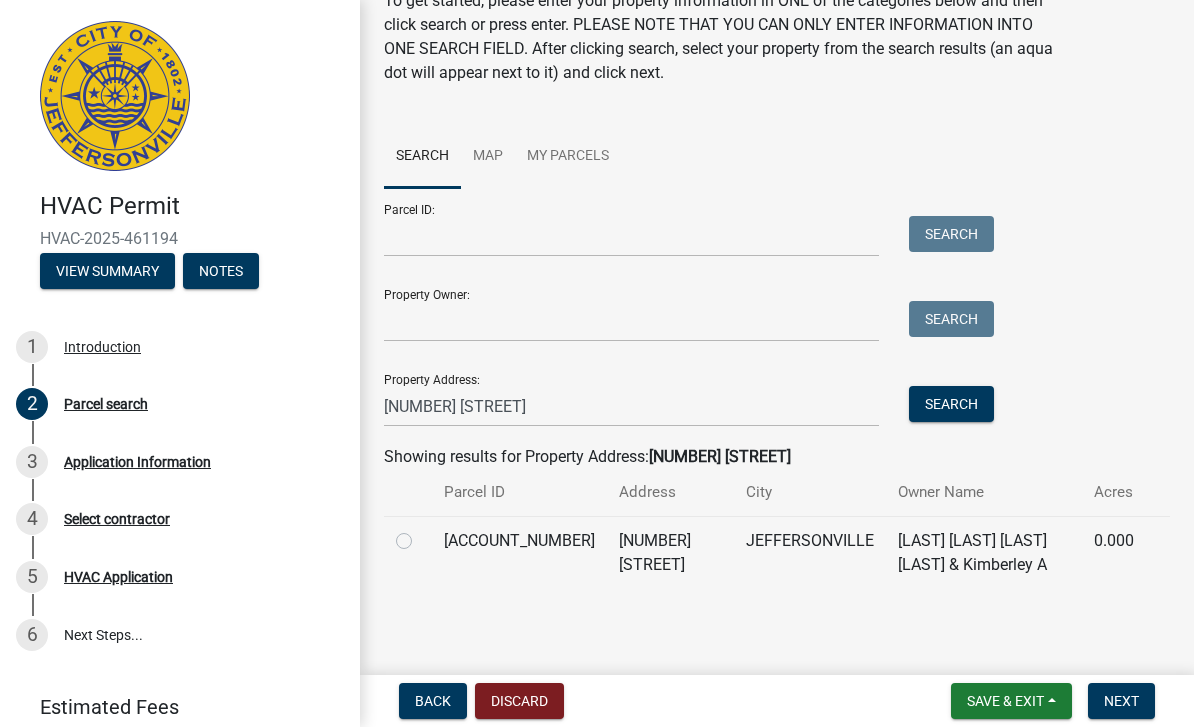 scroll, scrollTop: 90, scrollLeft: 0, axis: vertical 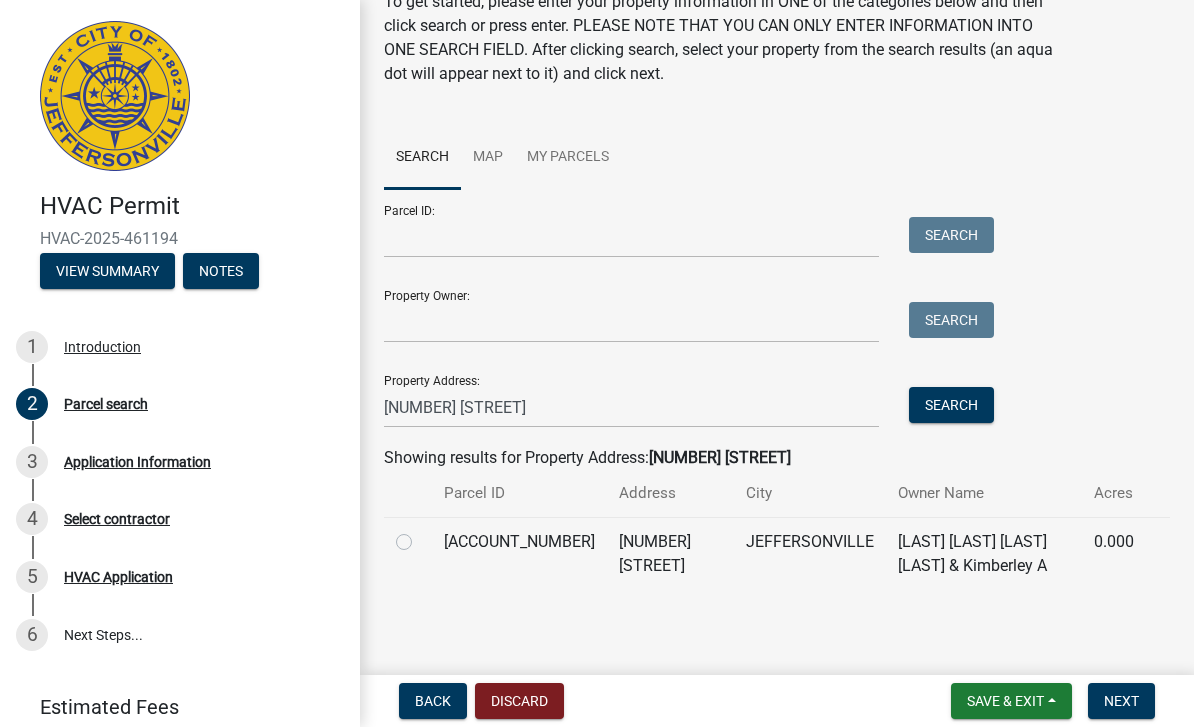 click 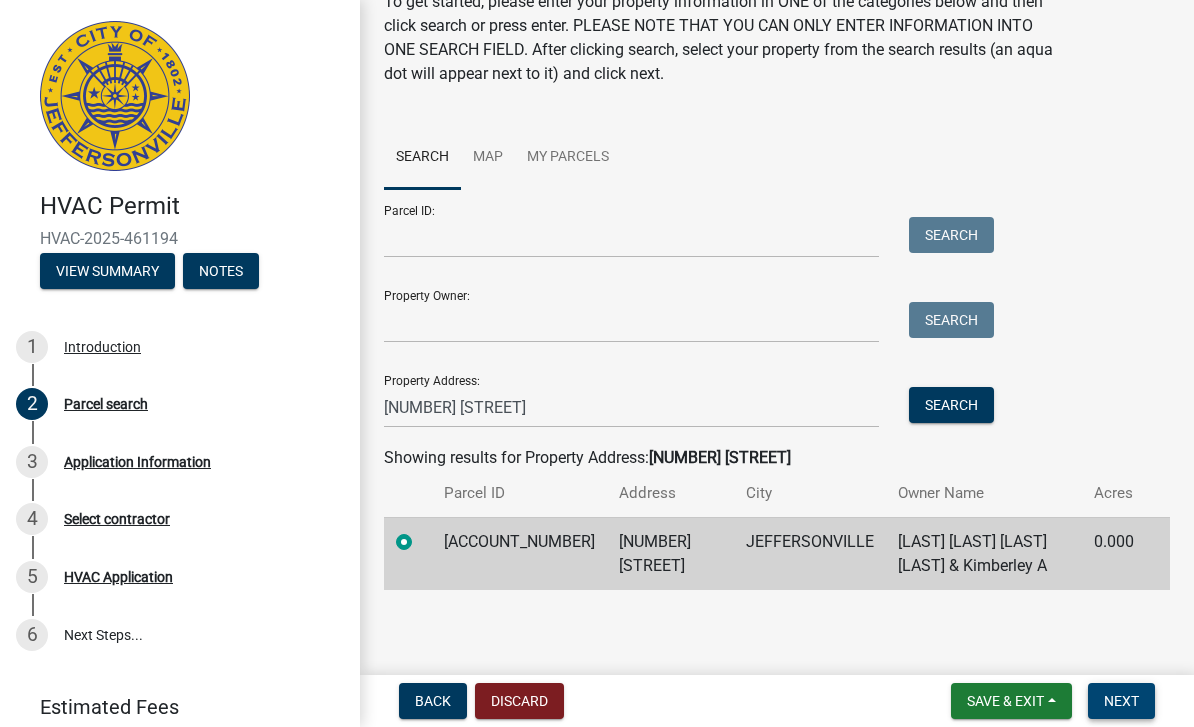click on "Next" at bounding box center [1121, 701] 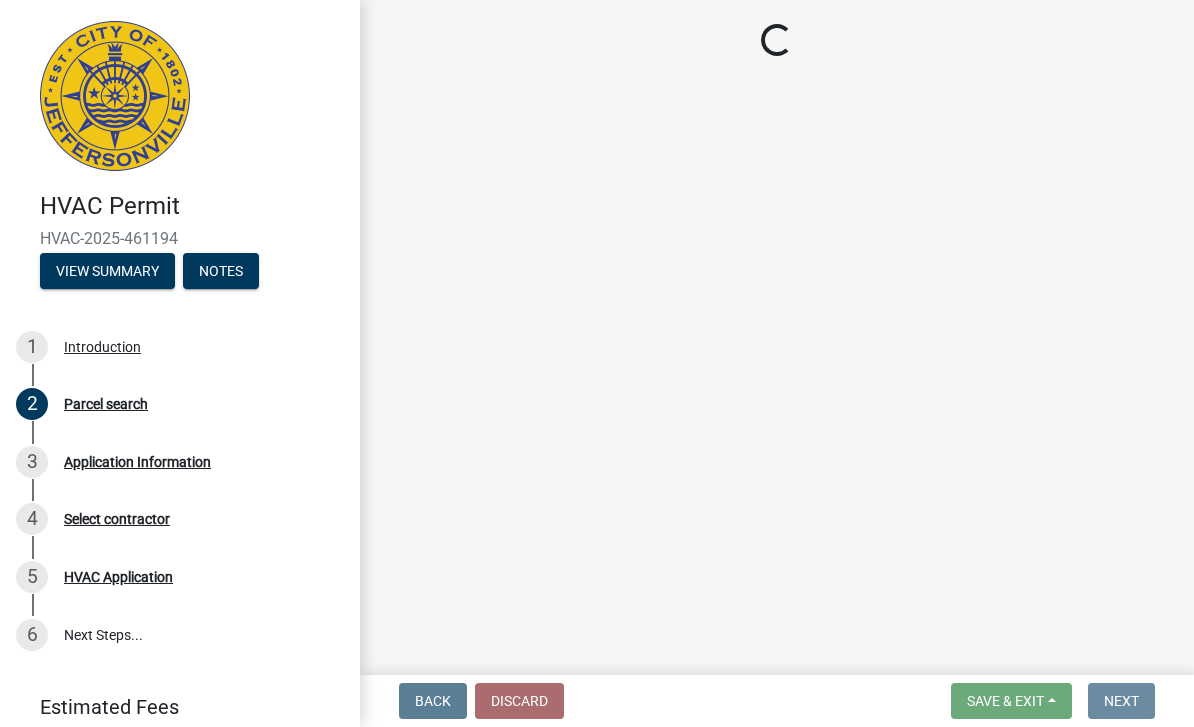 scroll, scrollTop: 0, scrollLeft: 0, axis: both 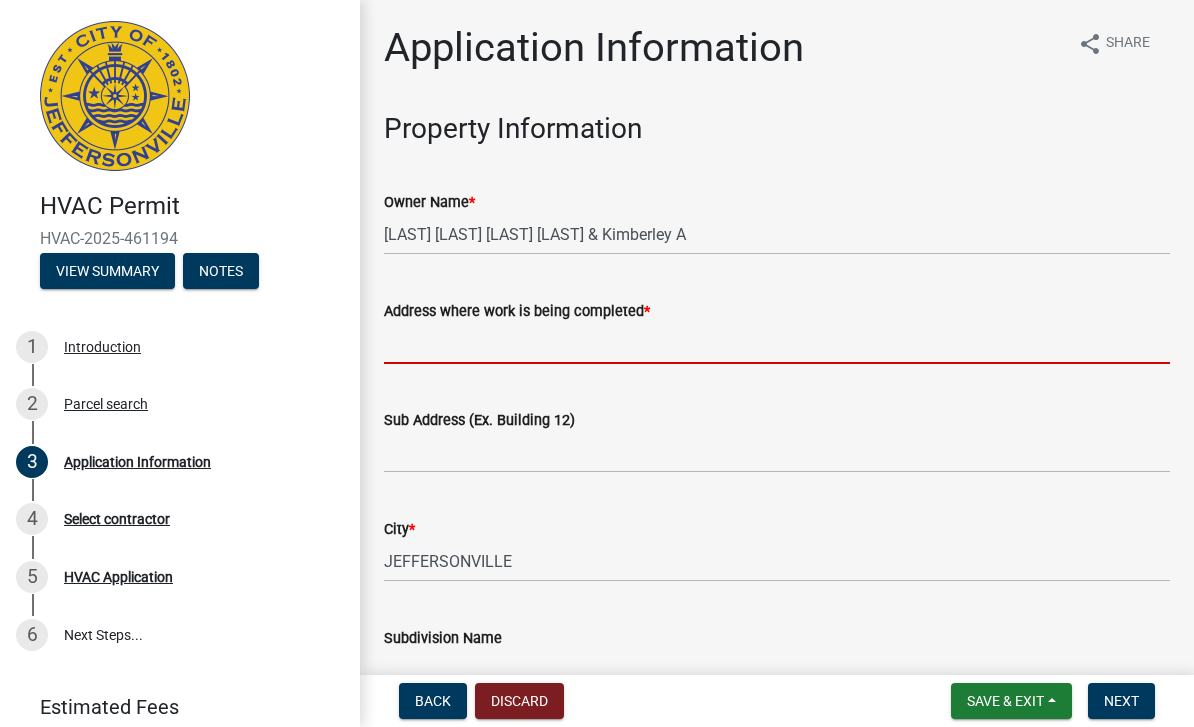 click on "Address where work is being completed  *" at bounding box center (777, 343) 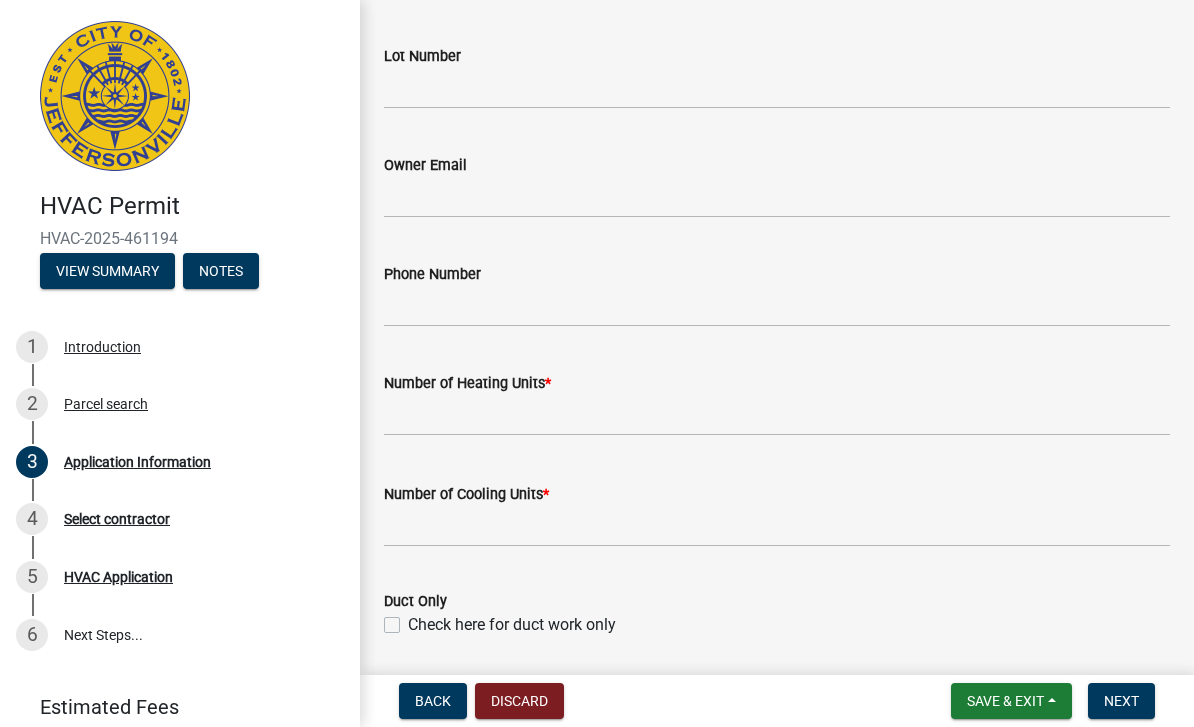 scroll, scrollTop: 735, scrollLeft: 0, axis: vertical 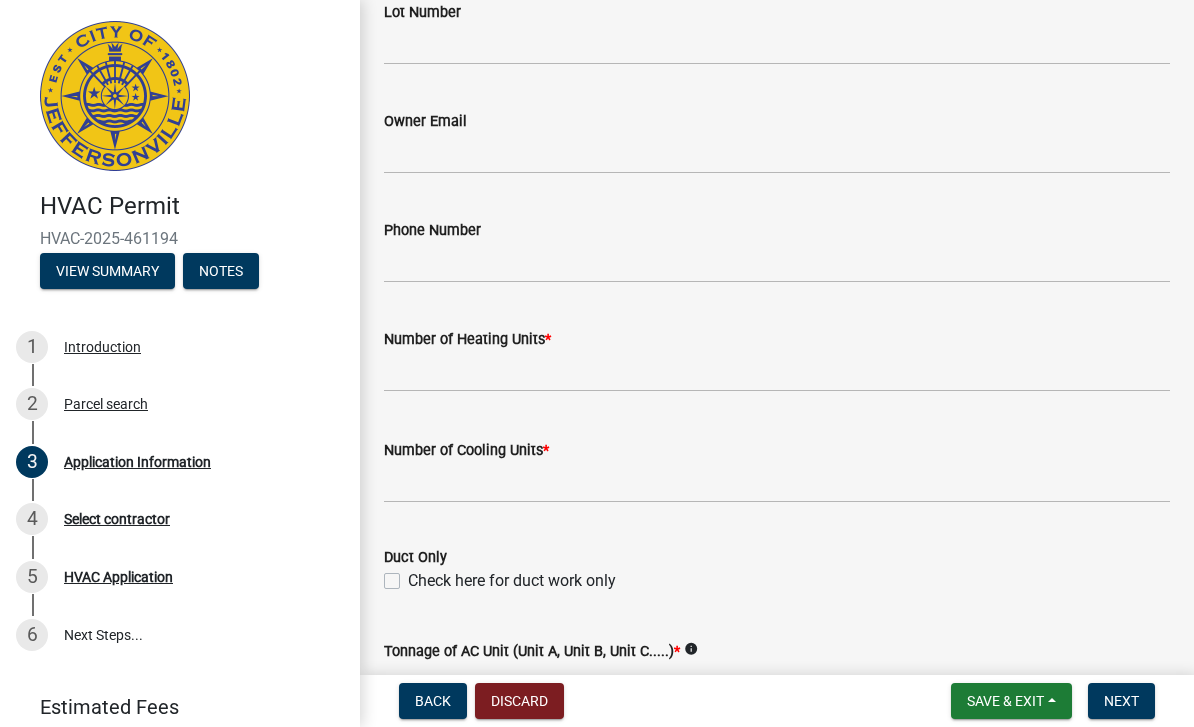 type on "[NUMBER] [STREET]" 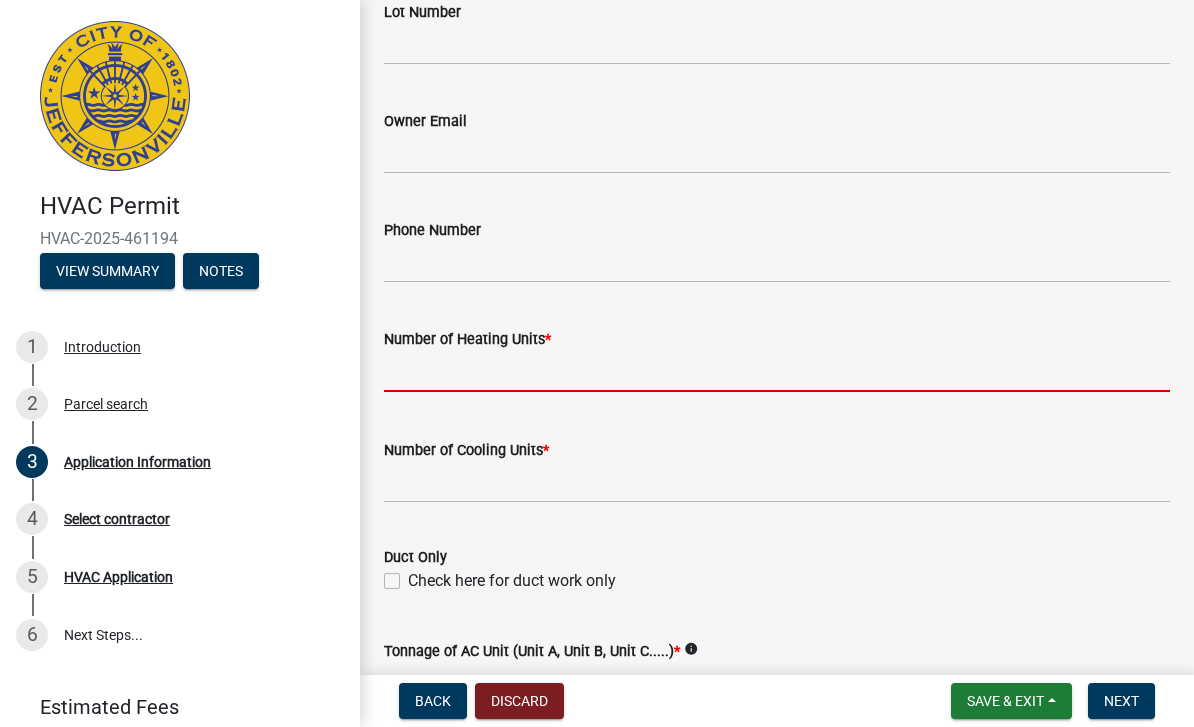 click 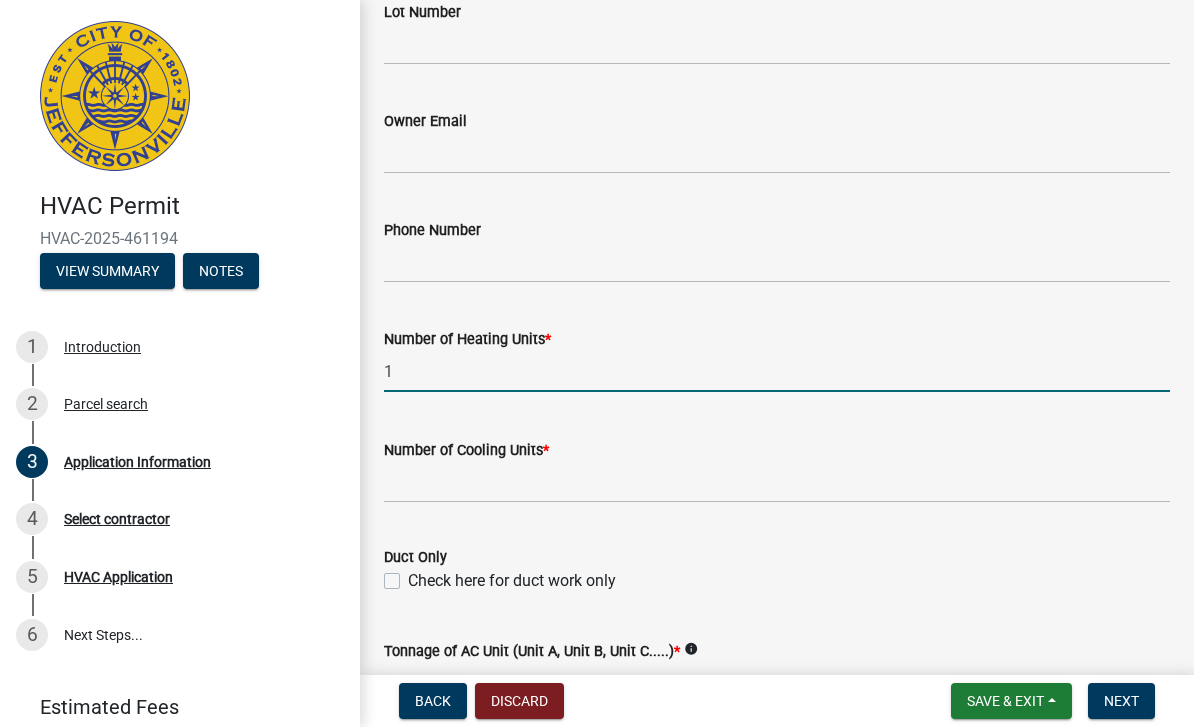 type on "1" 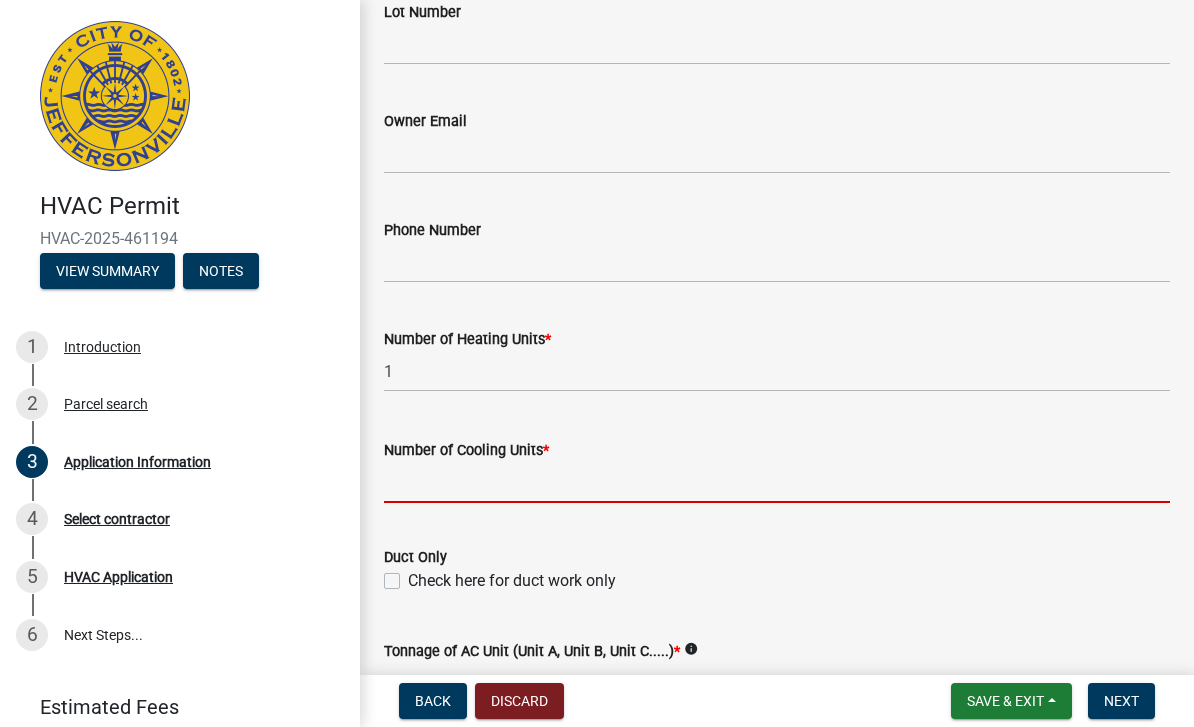 click 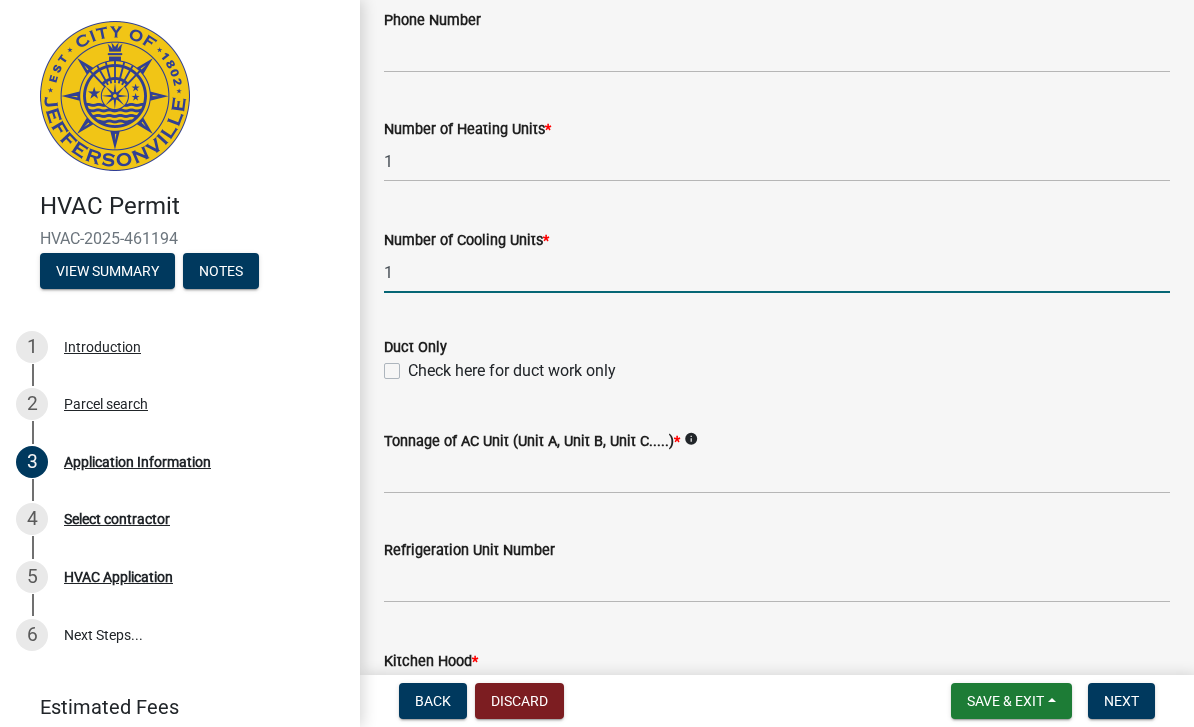 scroll, scrollTop: 950, scrollLeft: 0, axis: vertical 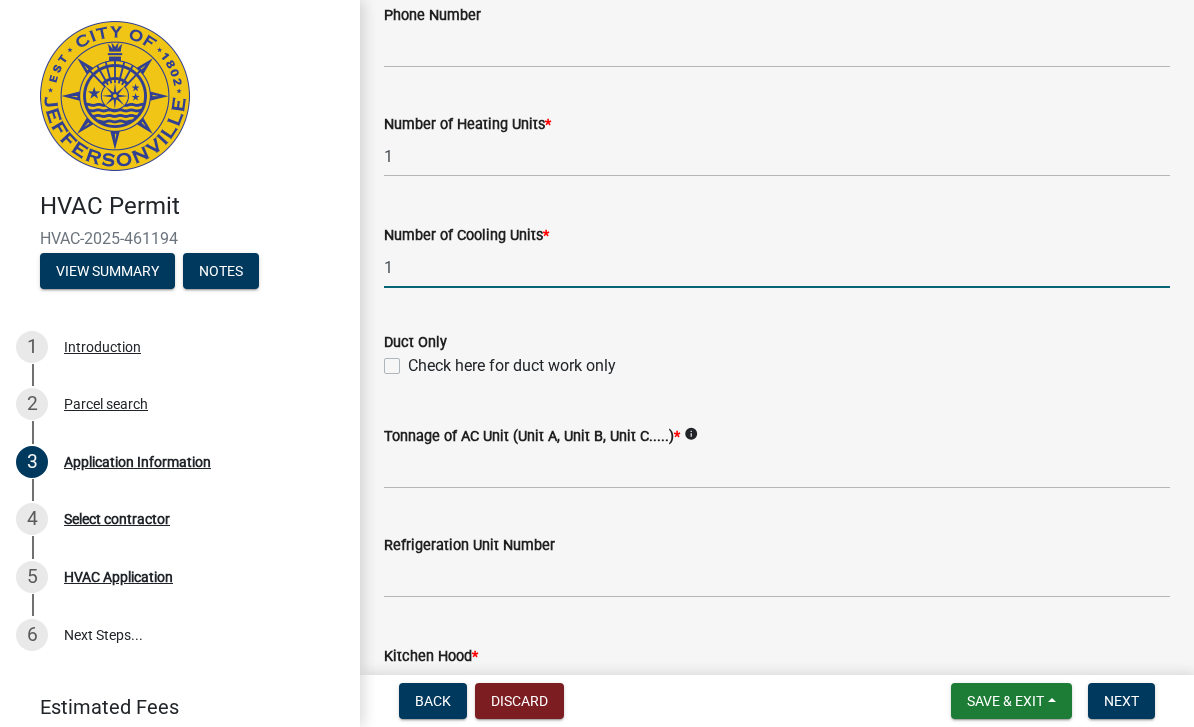 type on "1" 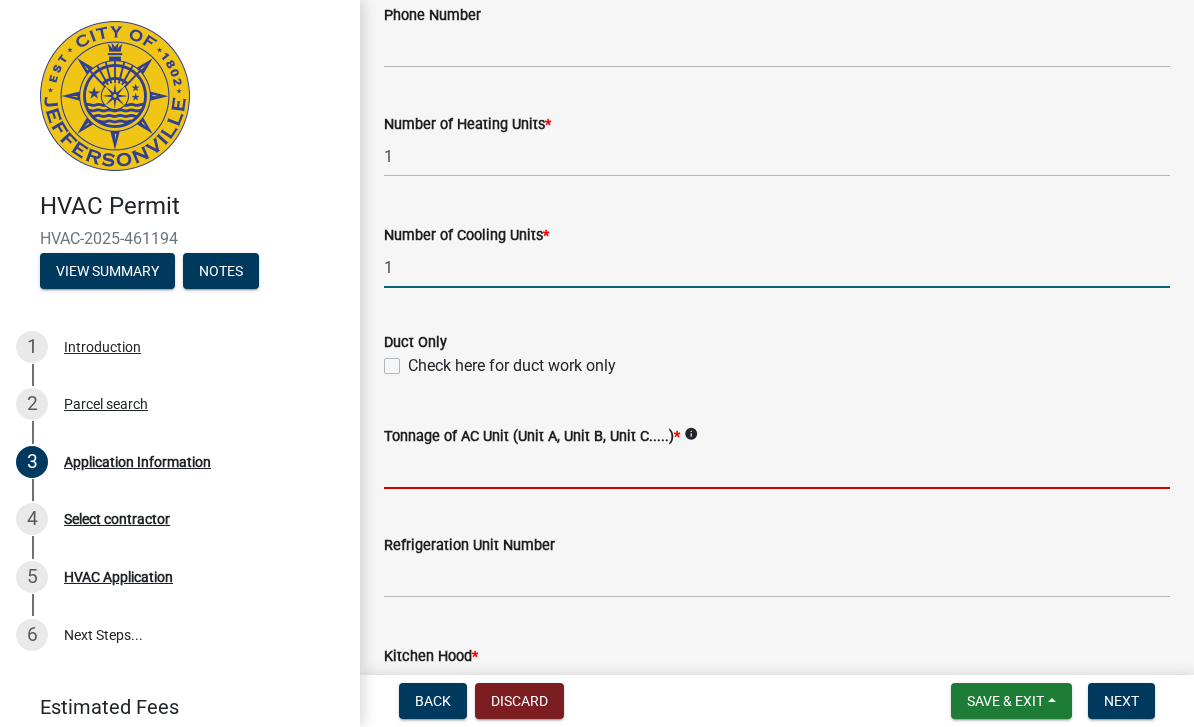 click on "Tonnage of AC Unit (Unit A, Unit B, Unit C.....)  *" at bounding box center [777, 468] 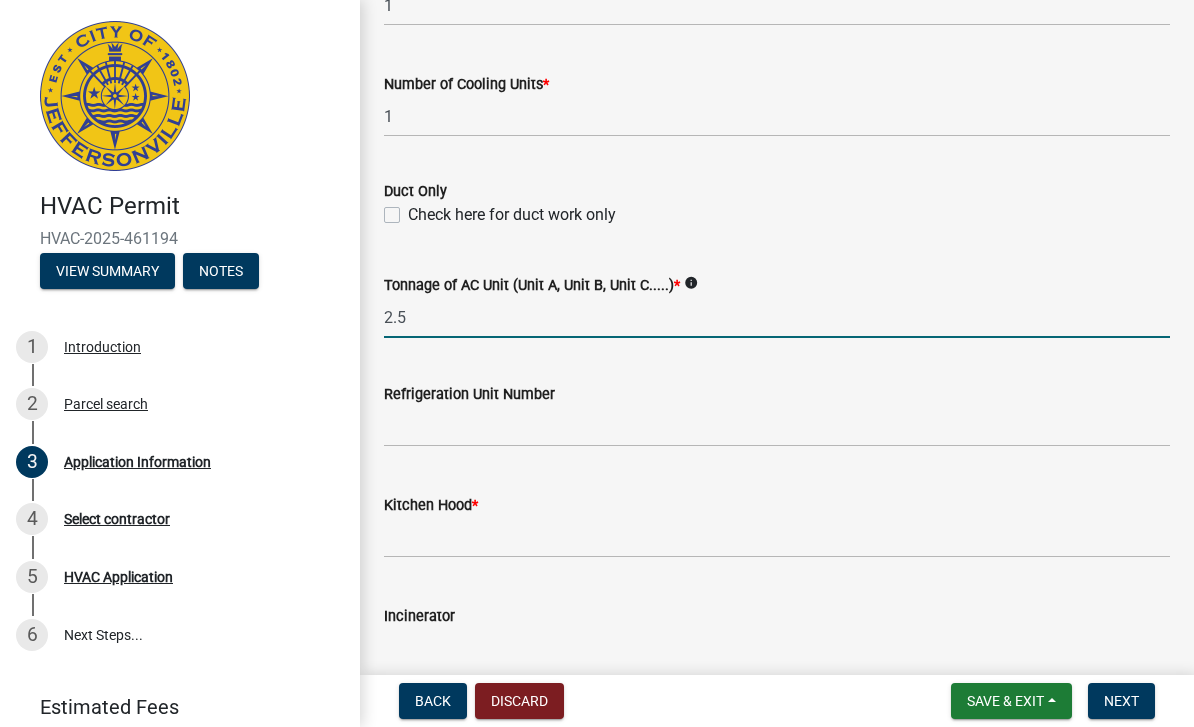 scroll, scrollTop: 1143, scrollLeft: 0, axis: vertical 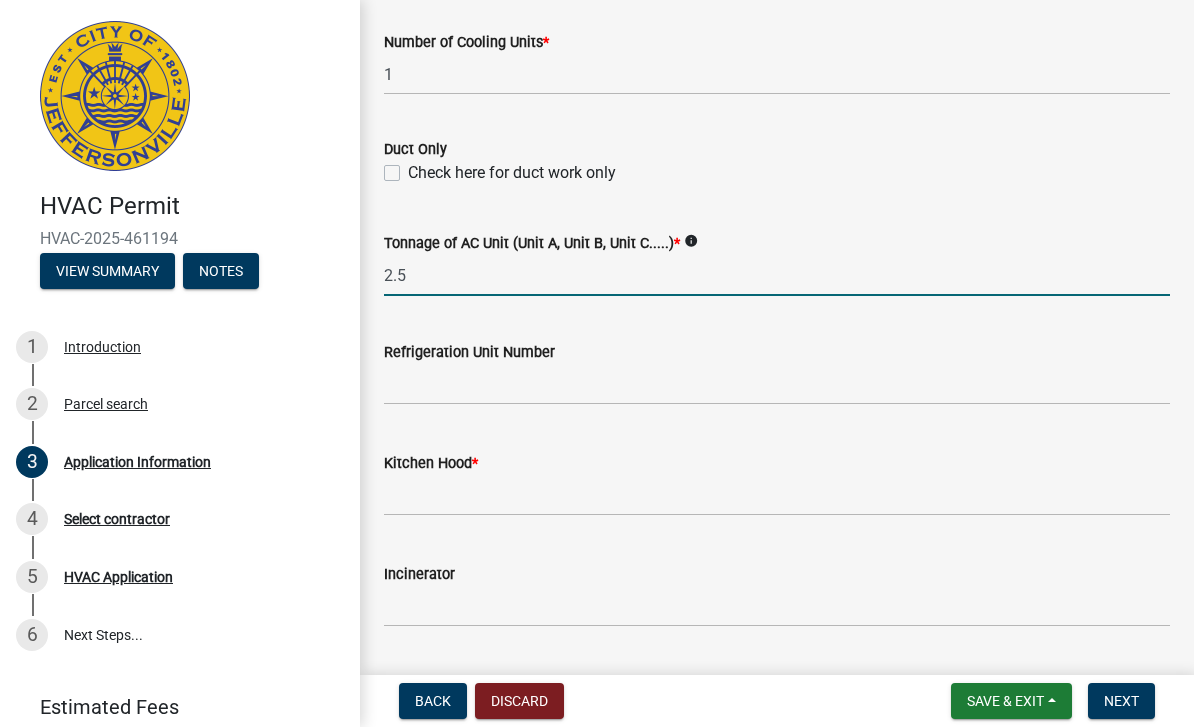 type on "2.5" 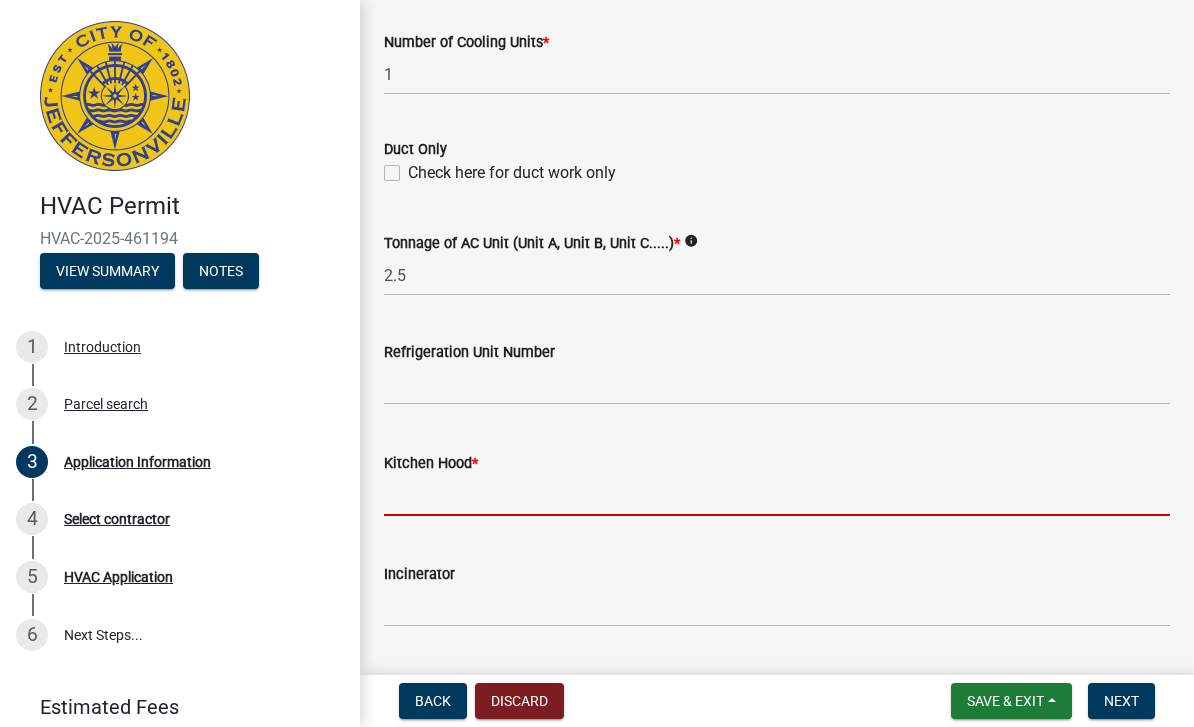 click 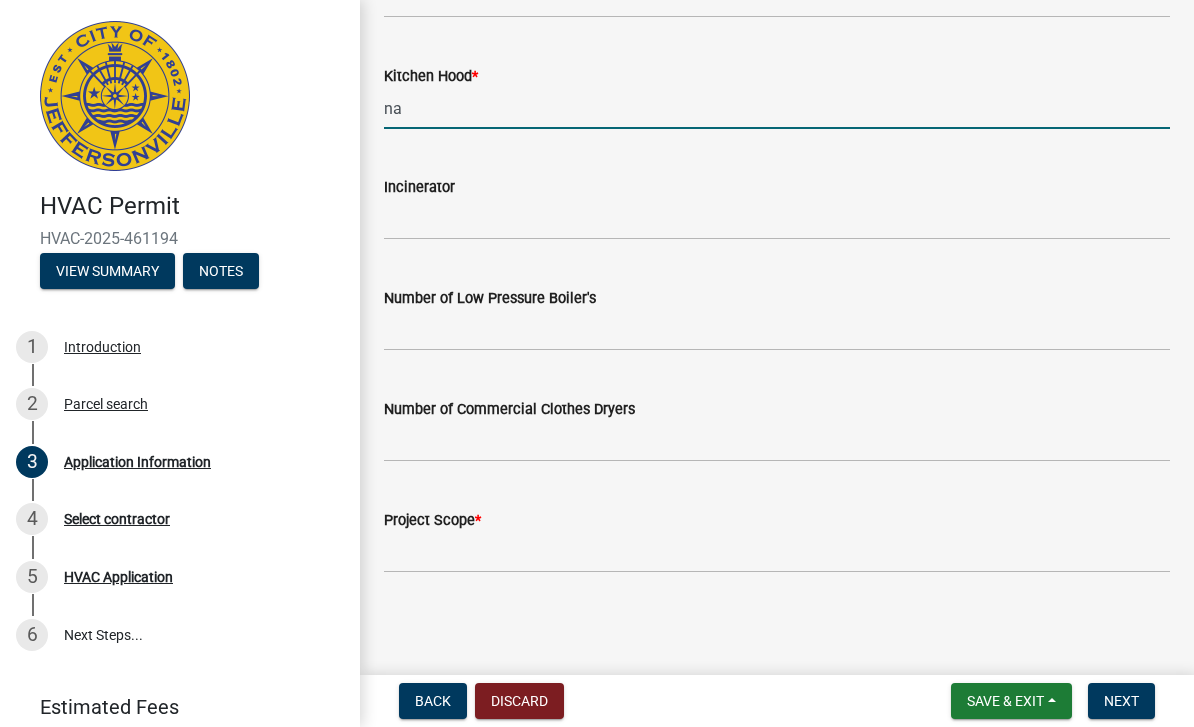 scroll, scrollTop: 1529, scrollLeft: 0, axis: vertical 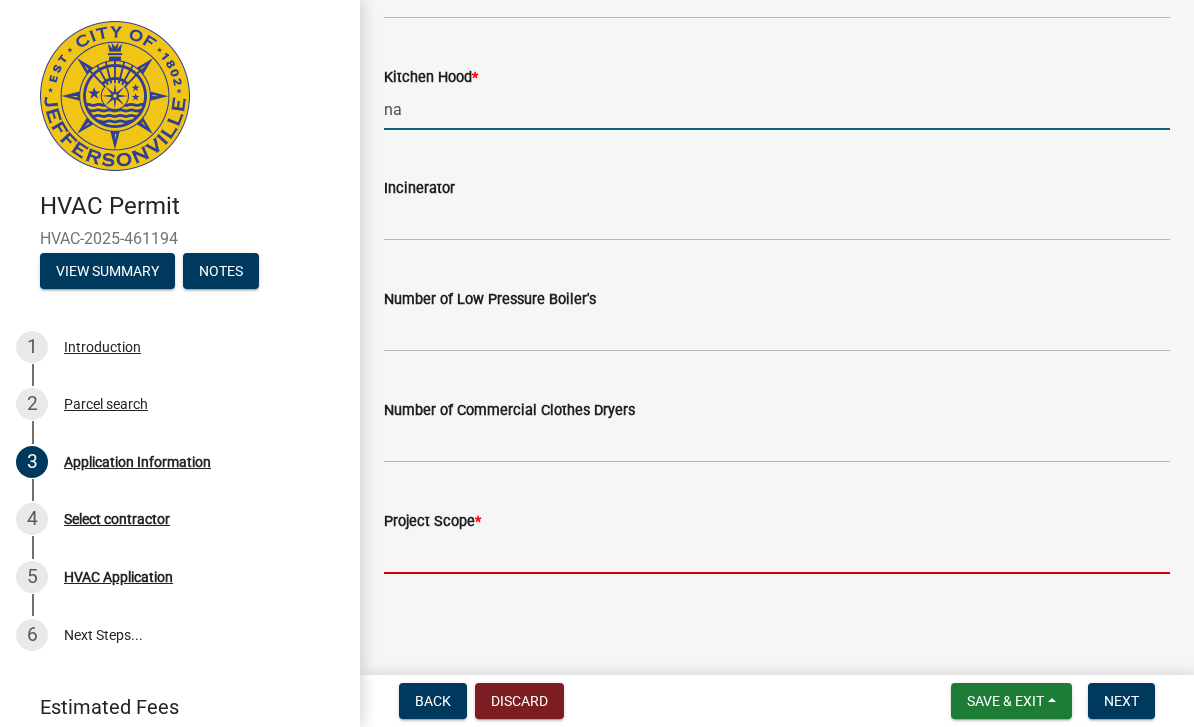 type on "0" 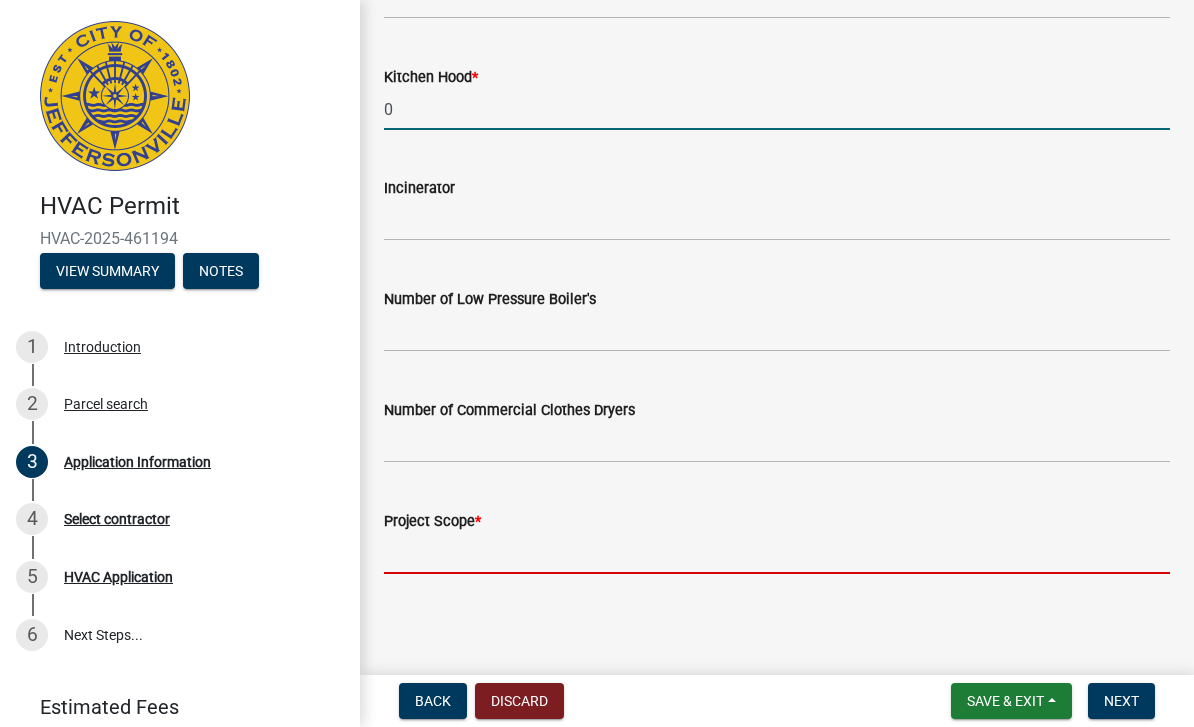 click on "Project Scope  *" at bounding box center [777, 553] 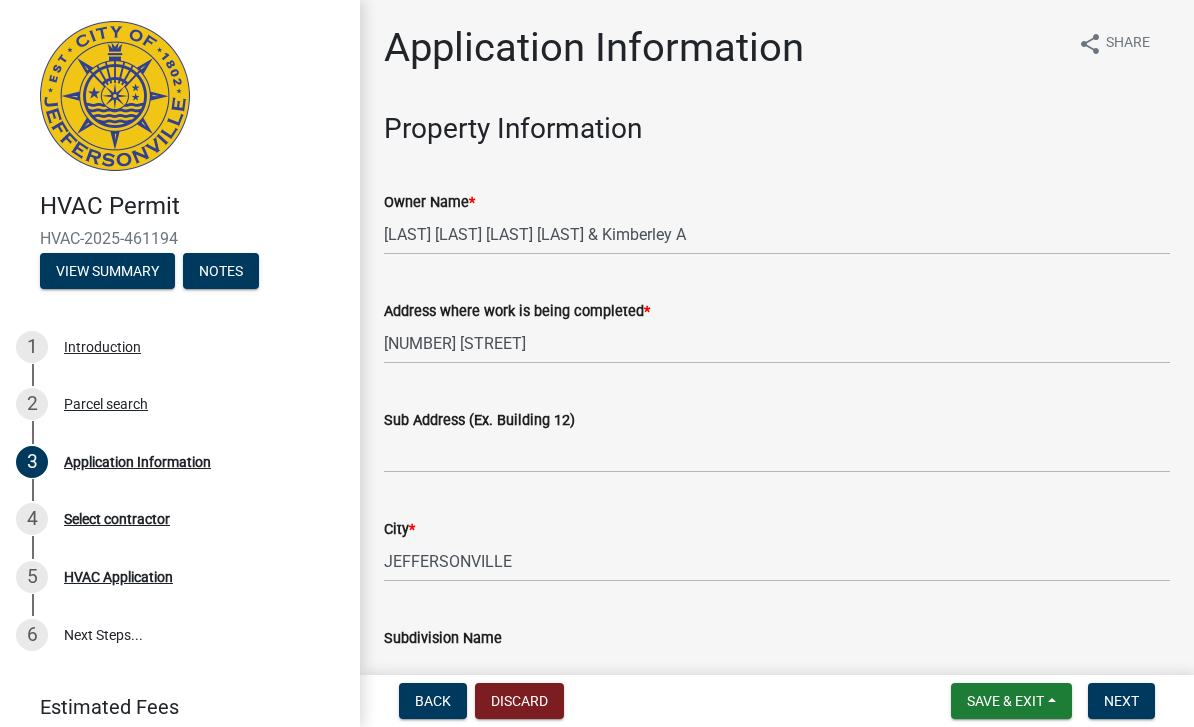 scroll, scrollTop: 0, scrollLeft: 0, axis: both 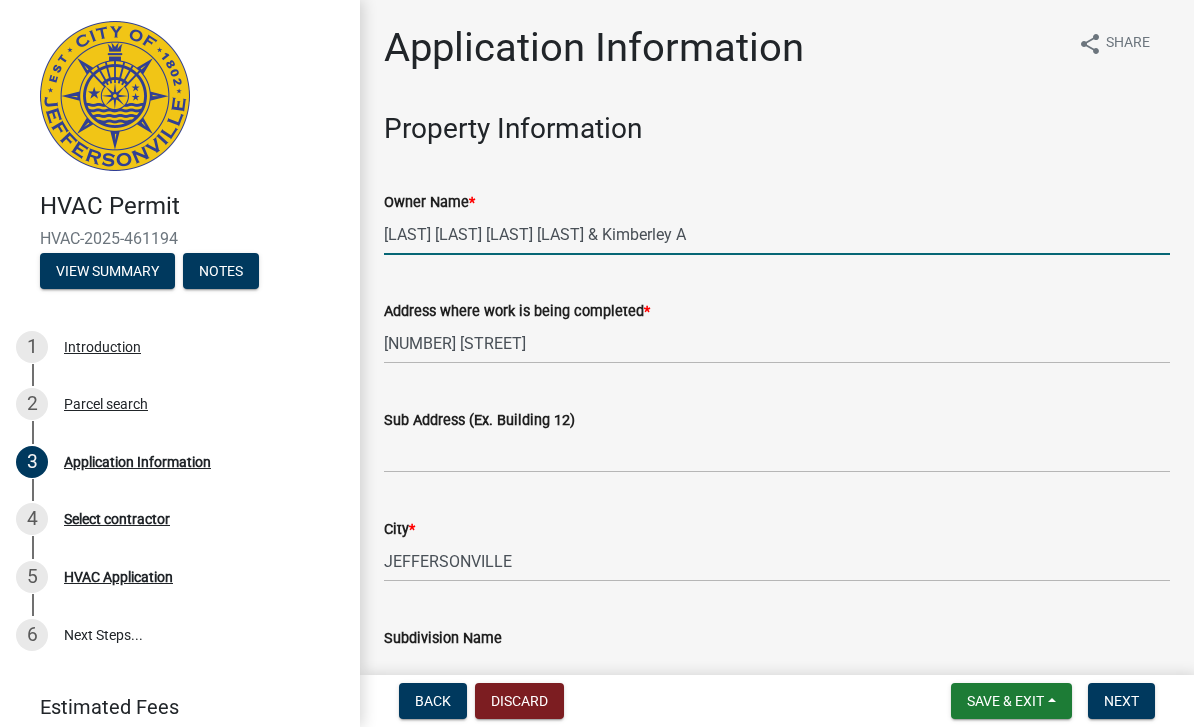 click on "[LAST] [LAST] [LAST] [LAST] & Kimberley A" at bounding box center [777, 234] 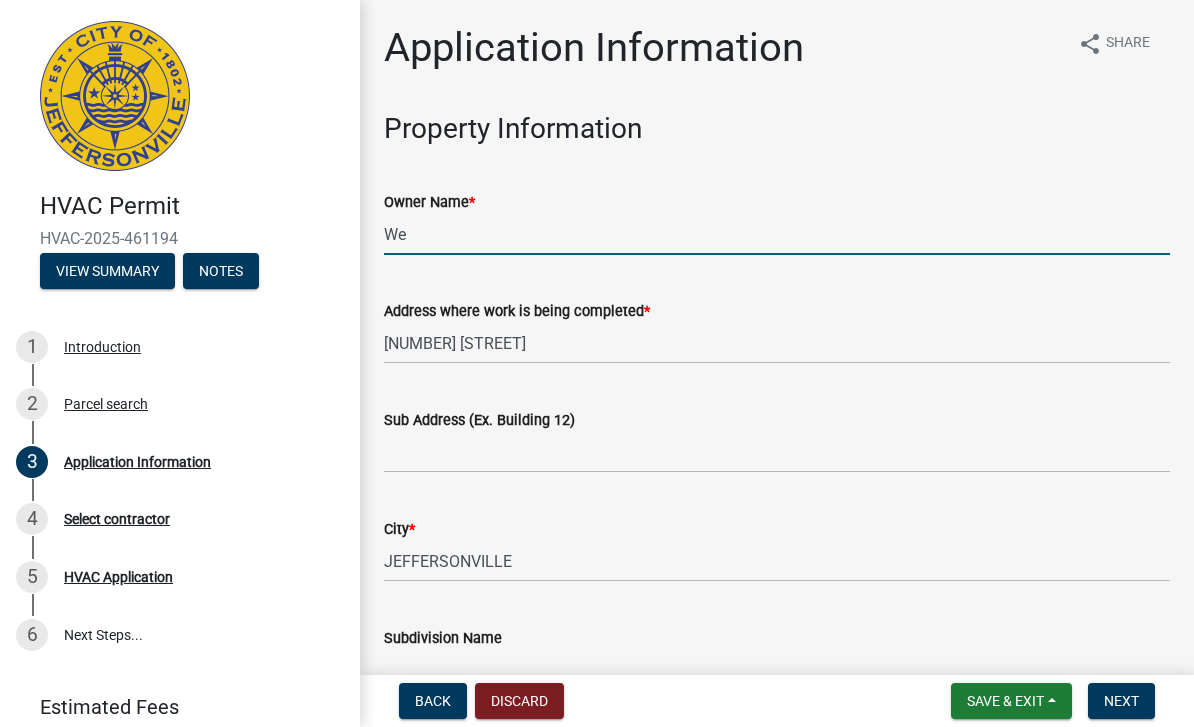type on "W" 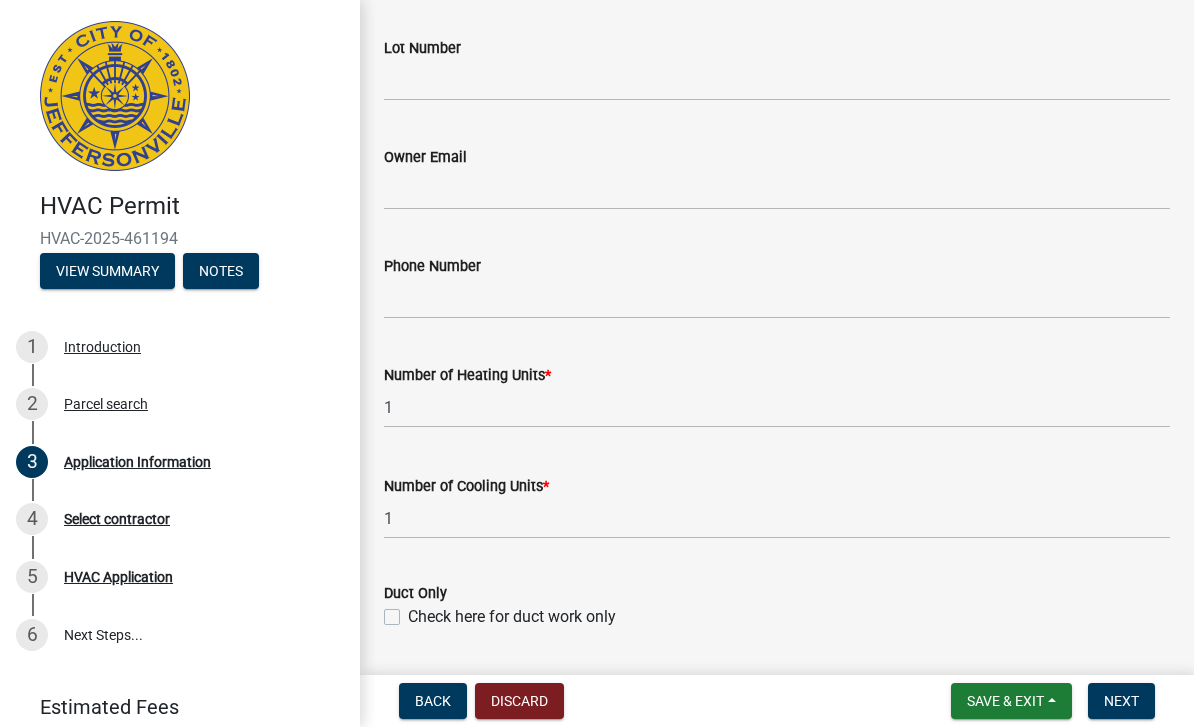 scroll, scrollTop: 824, scrollLeft: 0, axis: vertical 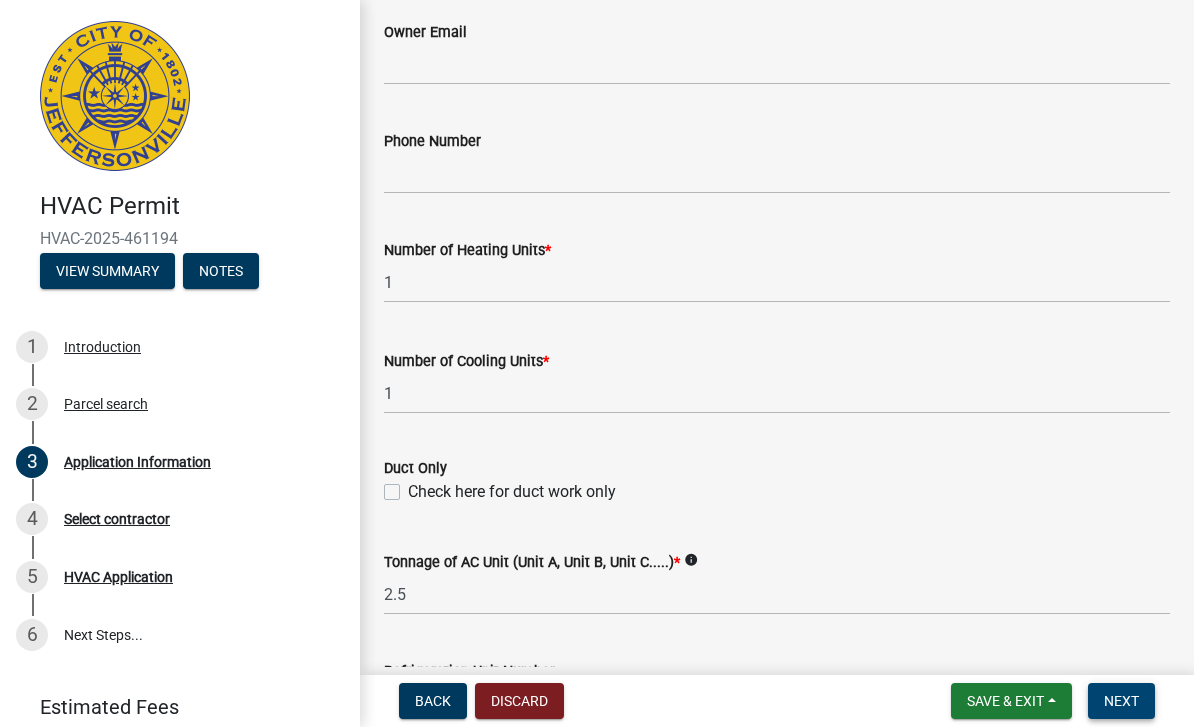 type on "[FIRST] [LAST]" 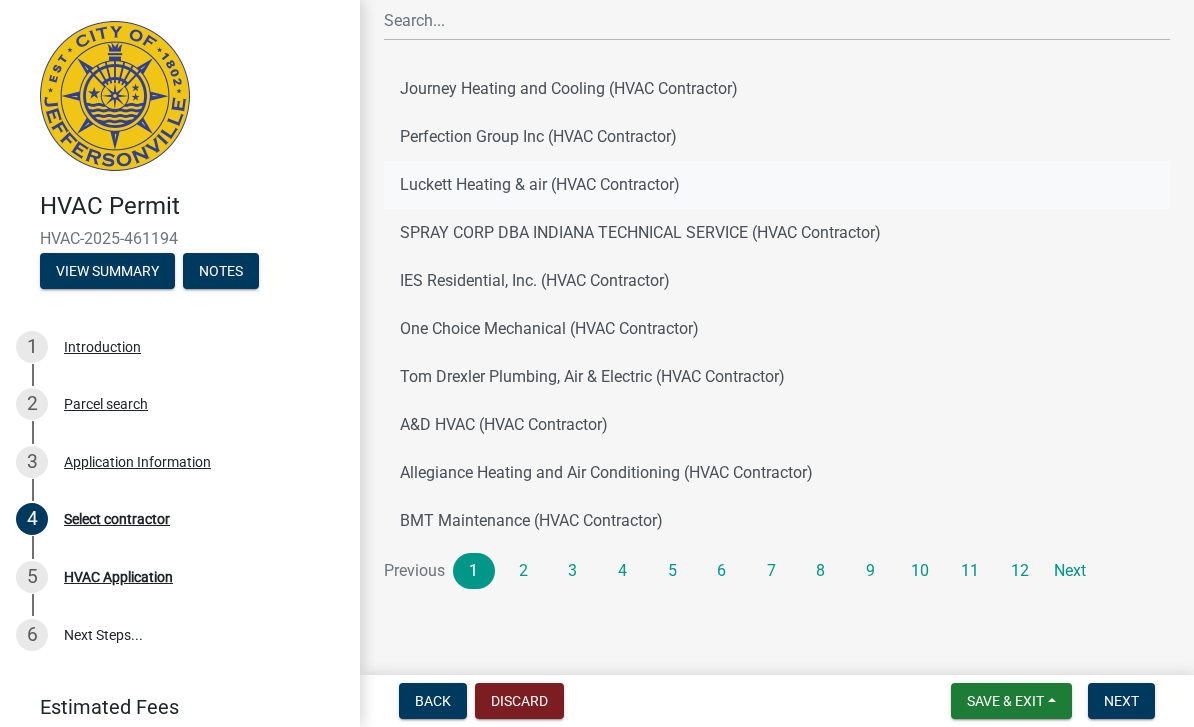 scroll, scrollTop: 140, scrollLeft: 0, axis: vertical 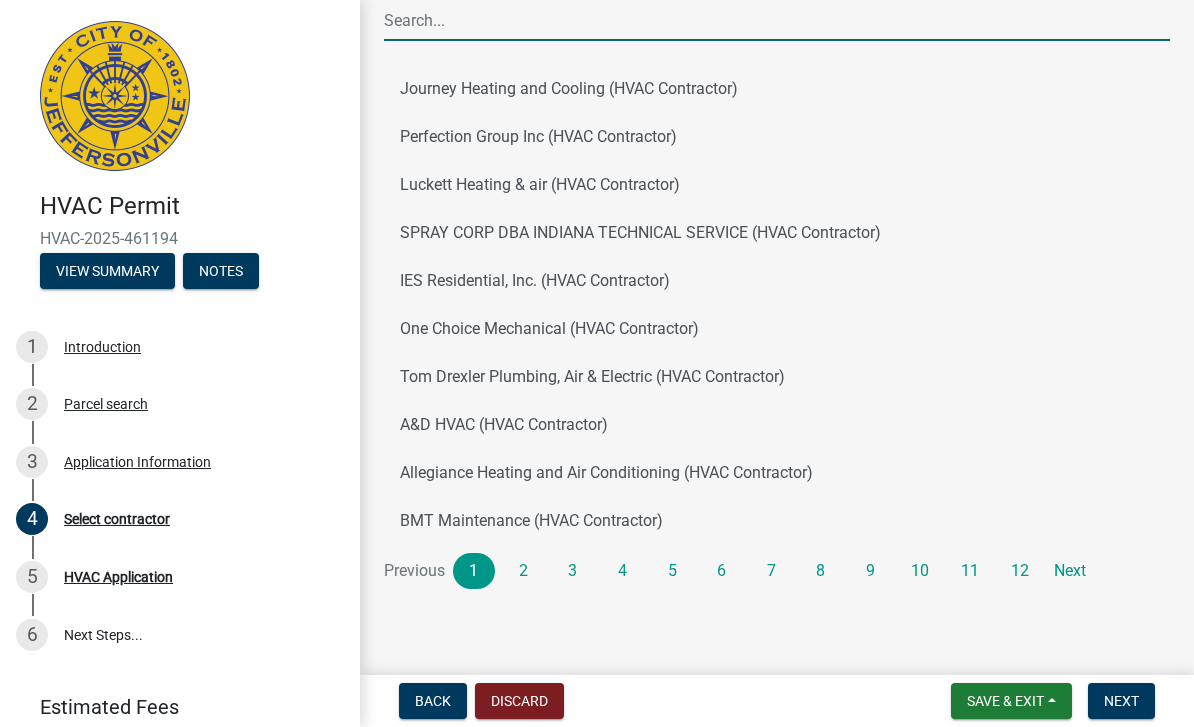 click on "Search" at bounding box center (777, 20) 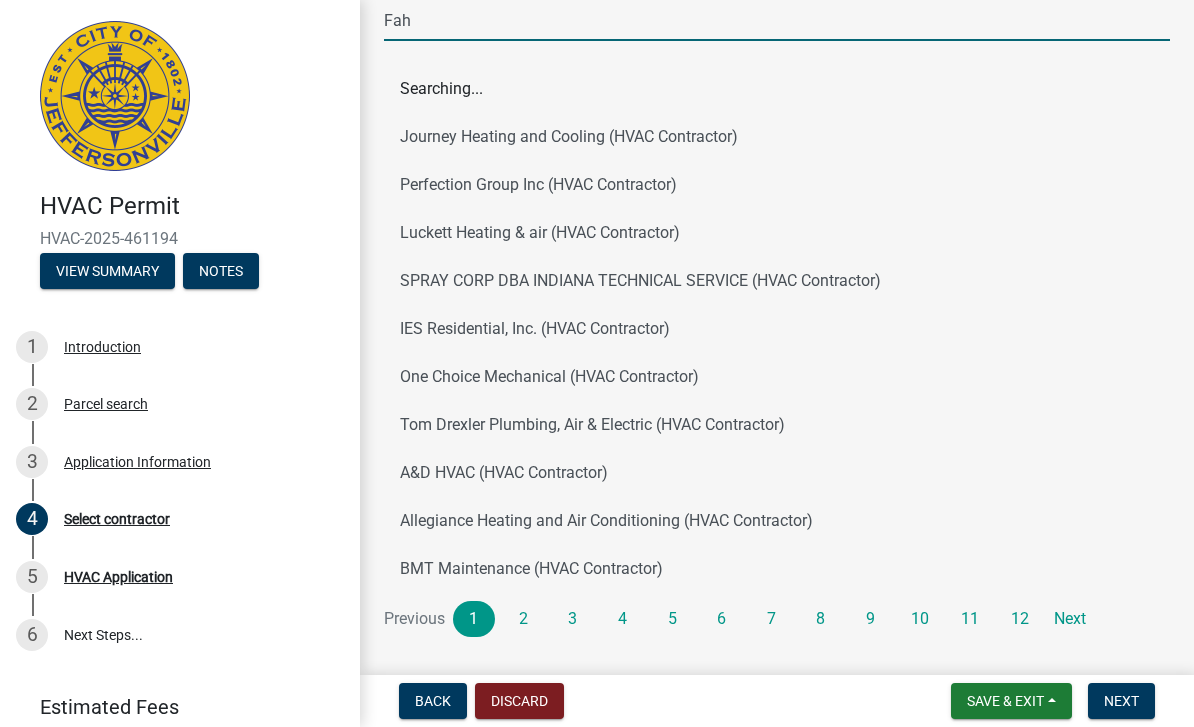 scroll, scrollTop: 0, scrollLeft: 0, axis: both 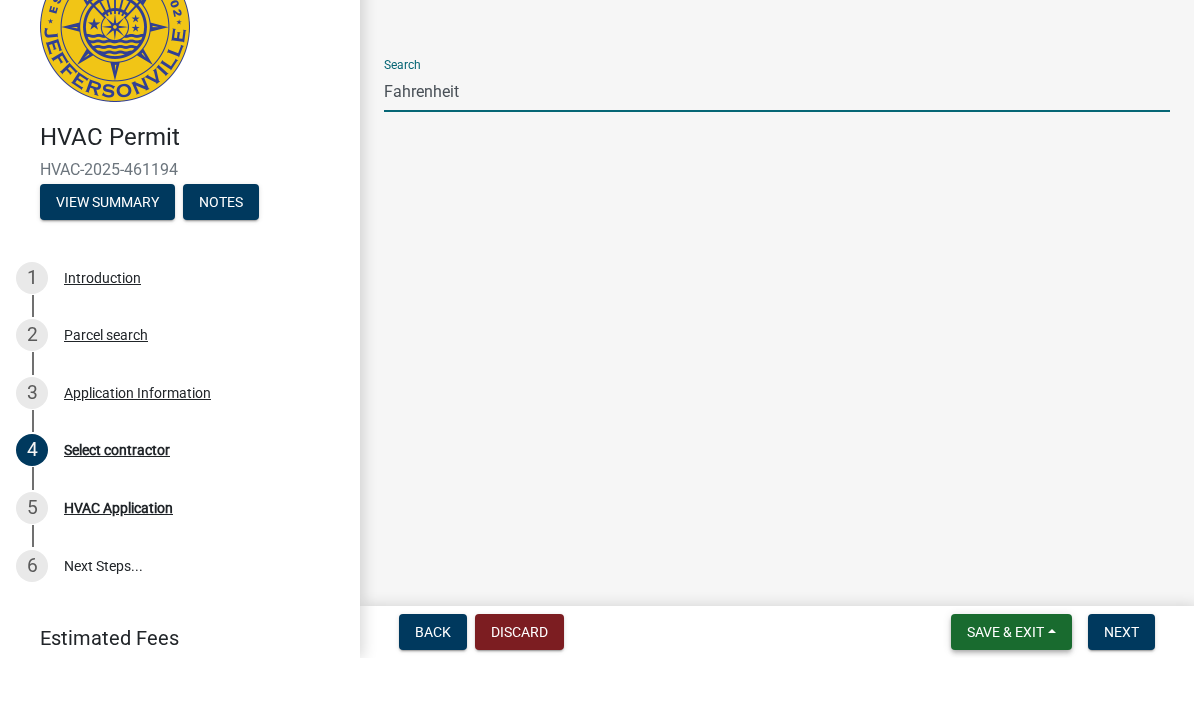 type on "Fahrenheit" 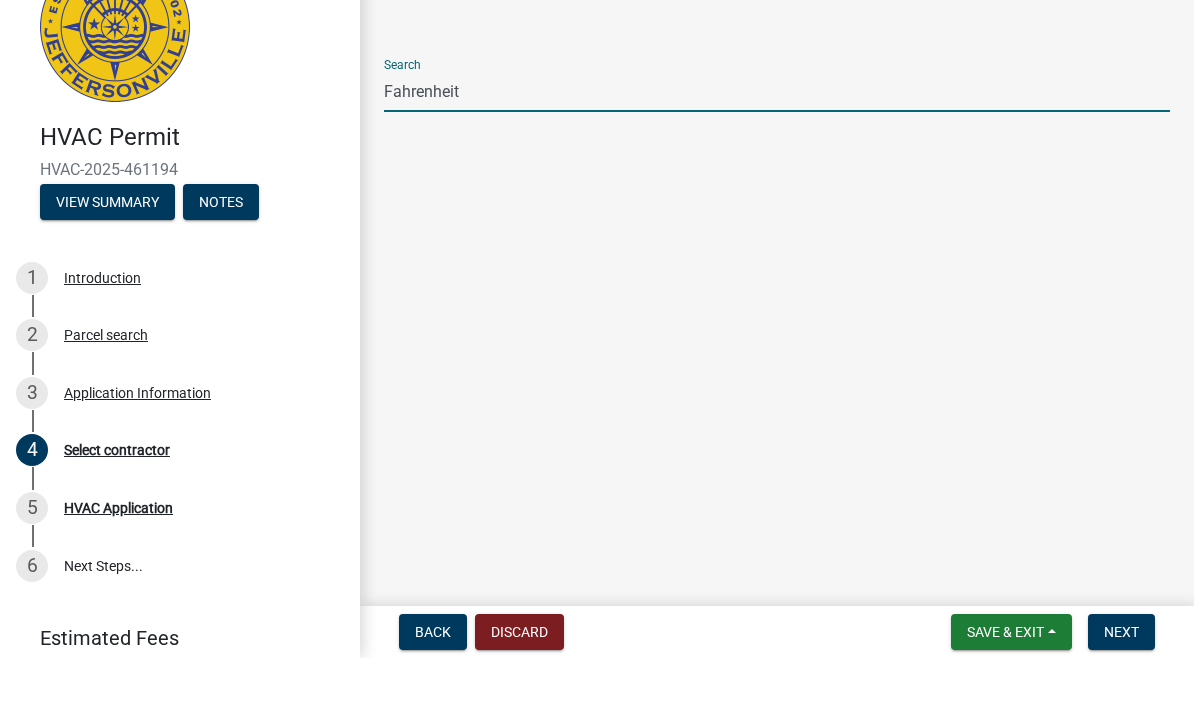 click on "Save & Exit" at bounding box center [1011, 701] 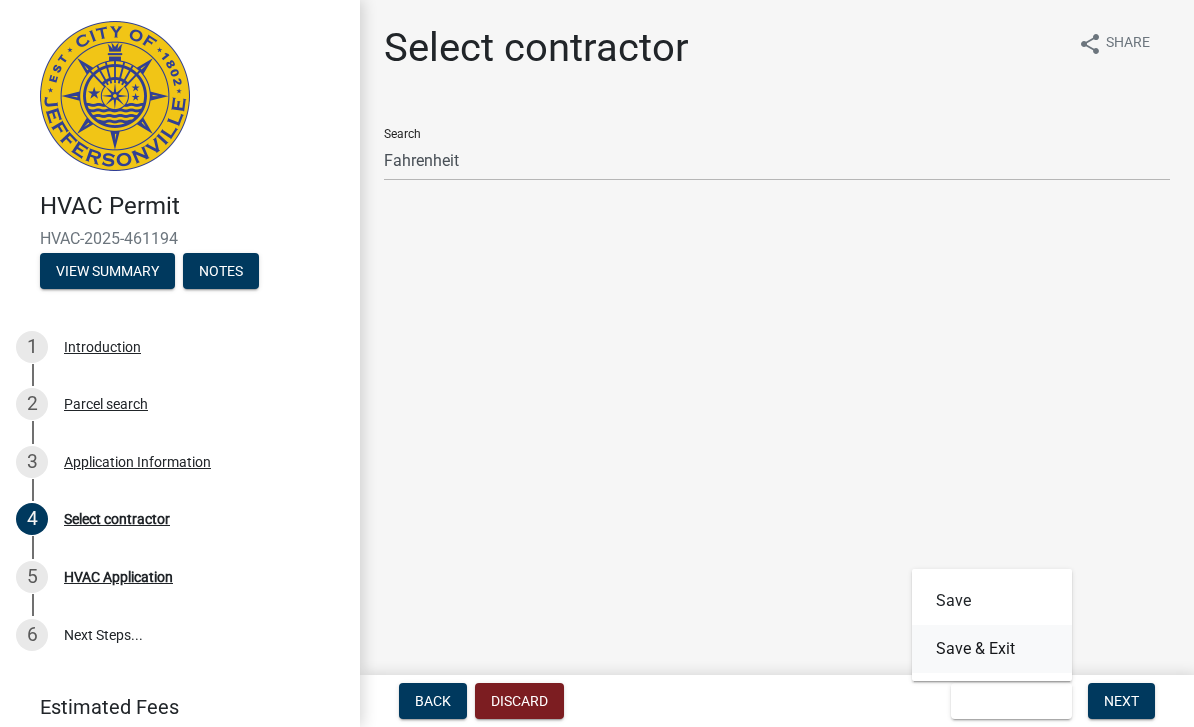 click on "Save & Exit" at bounding box center [992, 649] 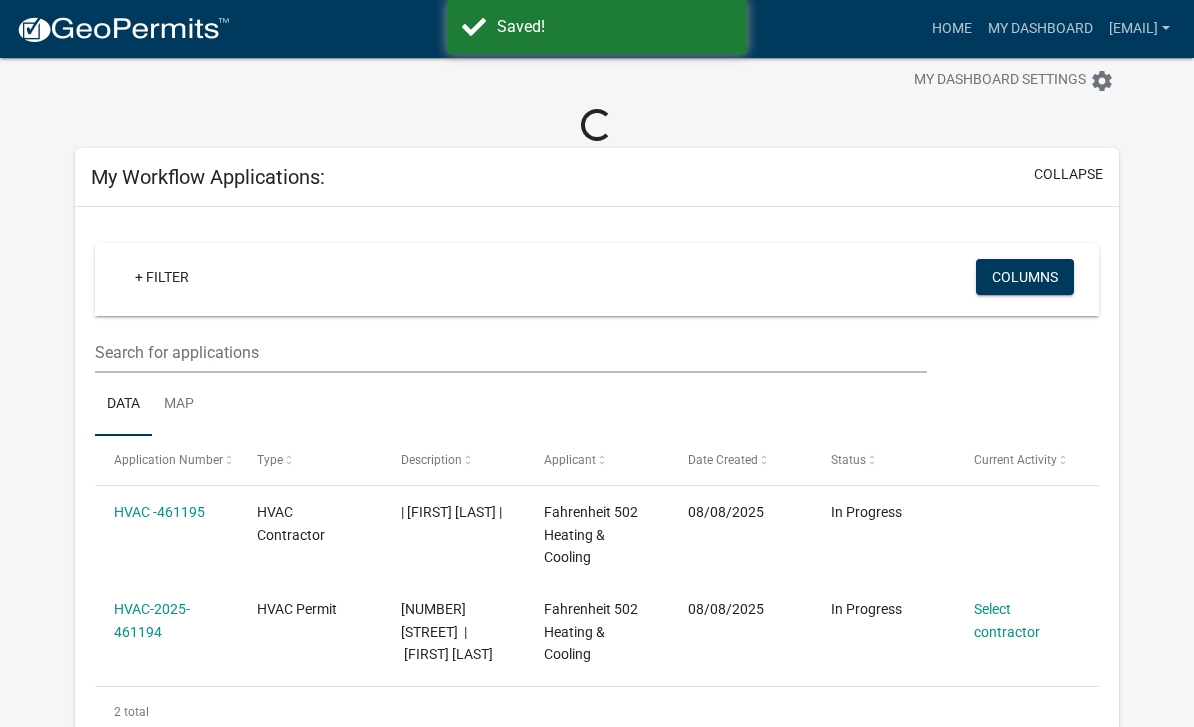 scroll, scrollTop: 60, scrollLeft: 0, axis: vertical 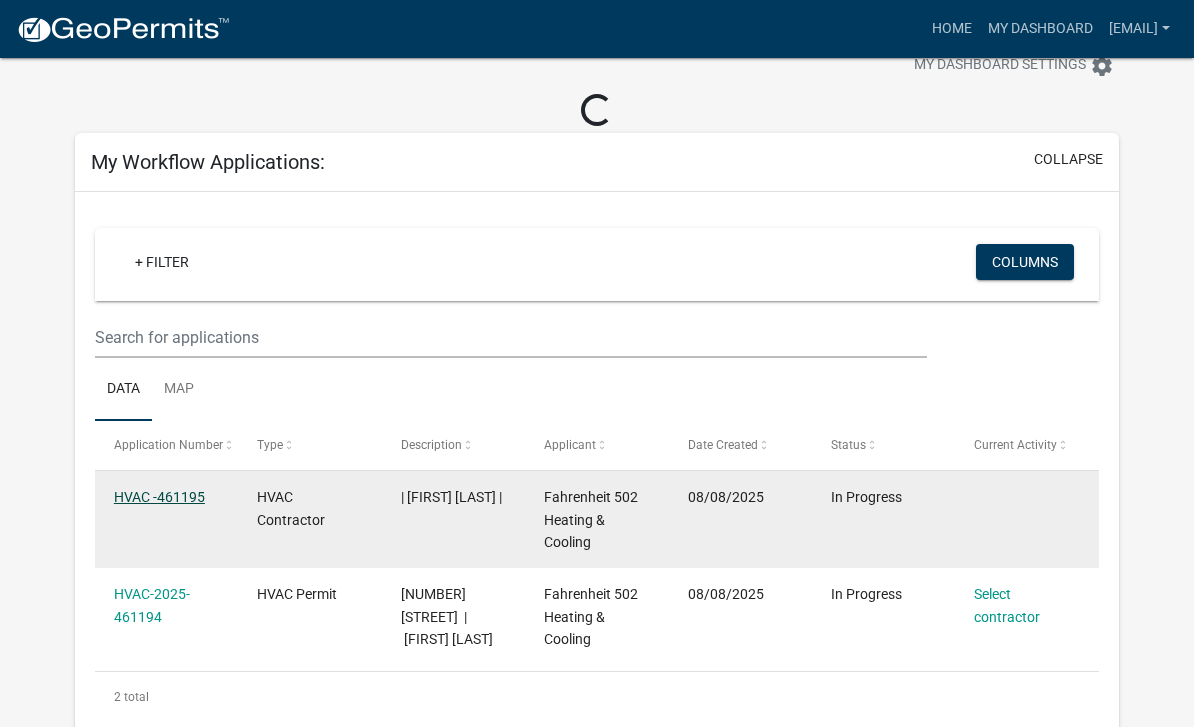 click on "HVAC -461195" 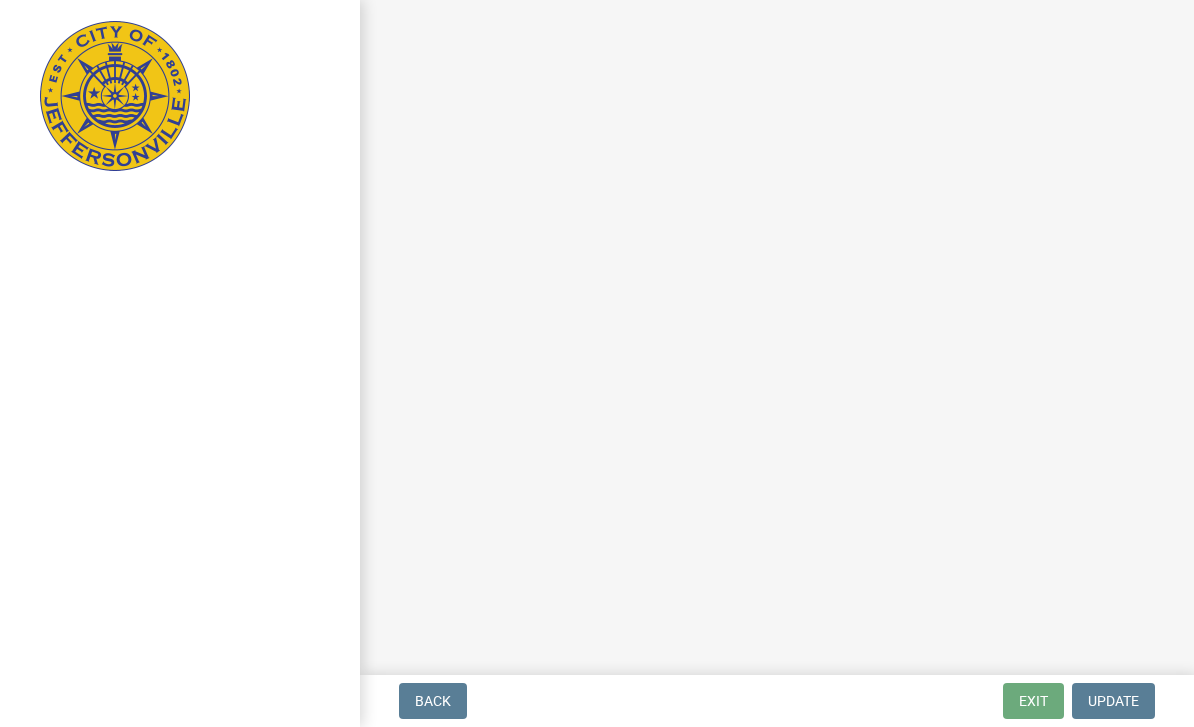 scroll, scrollTop: 0, scrollLeft: 0, axis: both 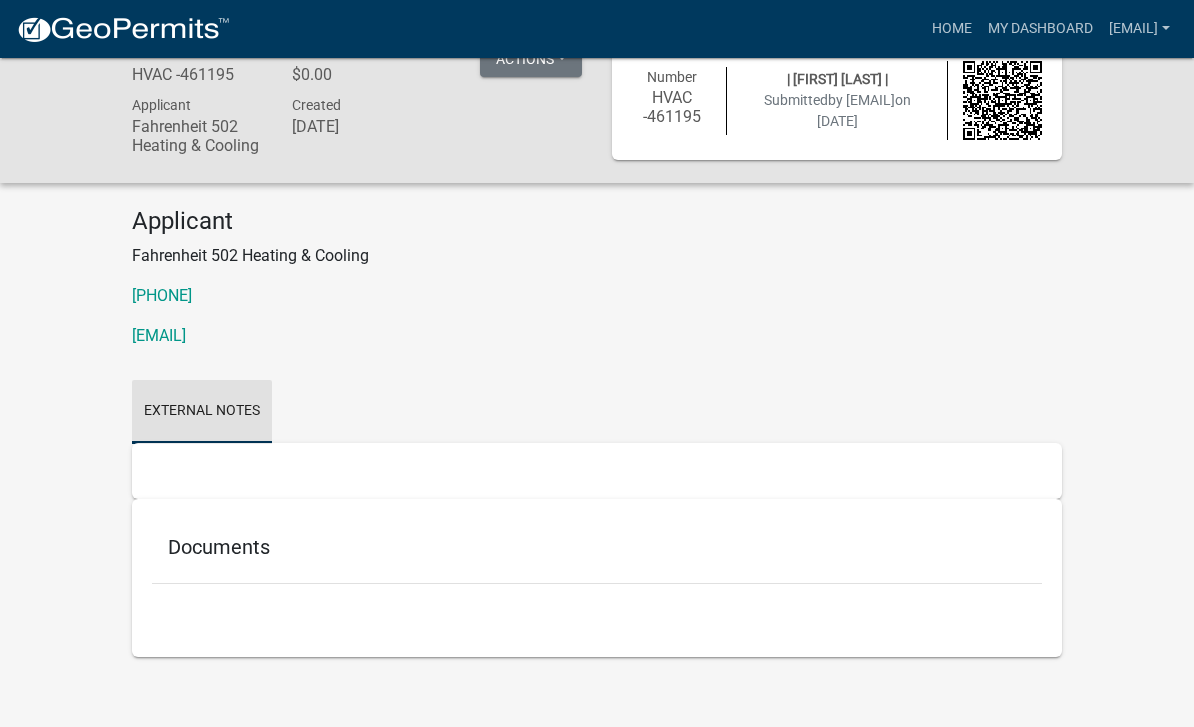 click on "External Notes" at bounding box center (202, 412) 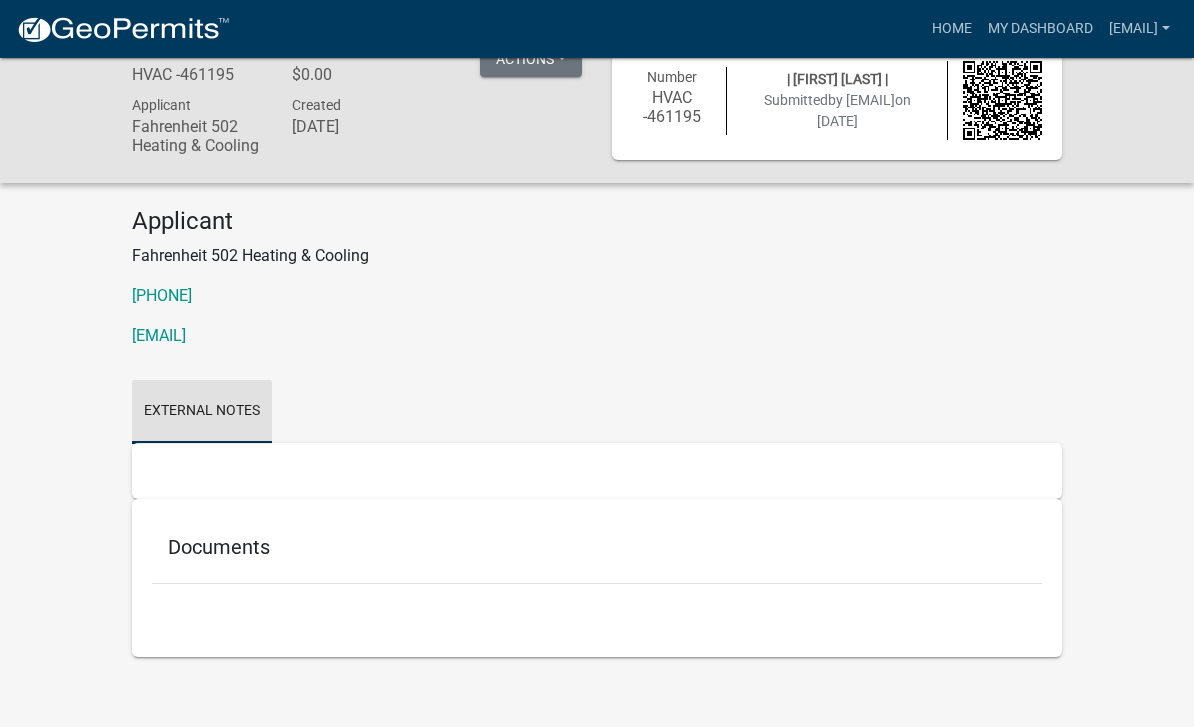 click on "External Notes" at bounding box center (202, 412) 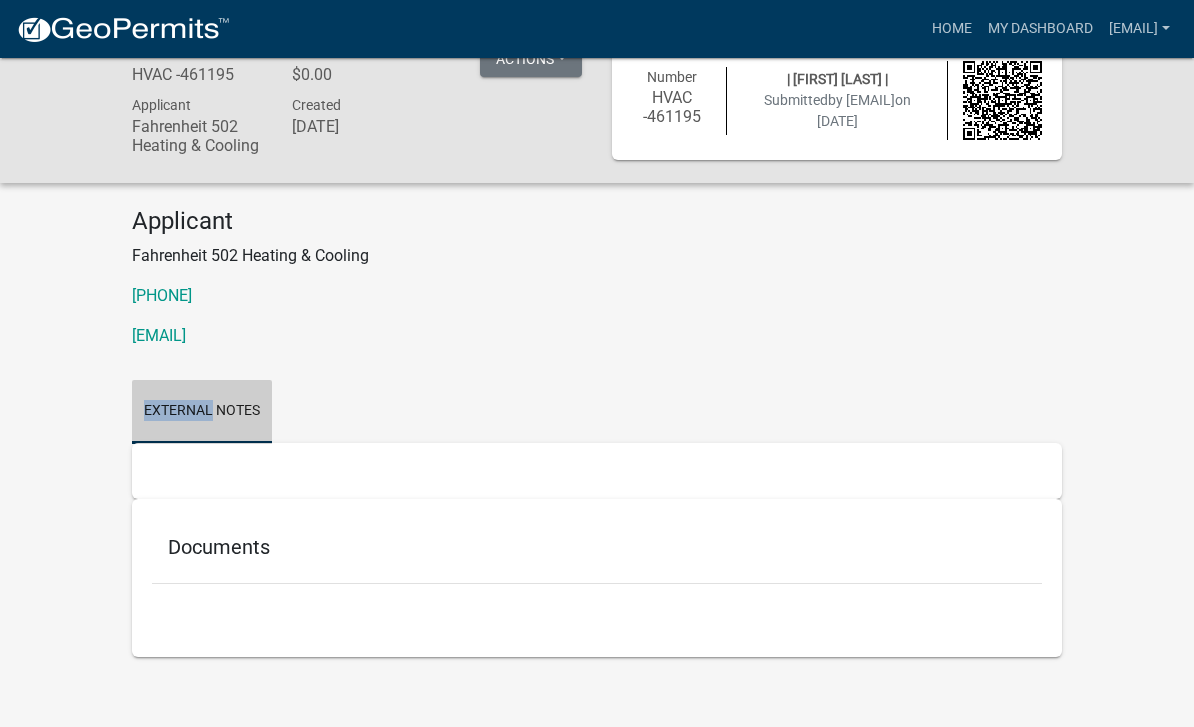 click on "External Notes" at bounding box center (202, 412) 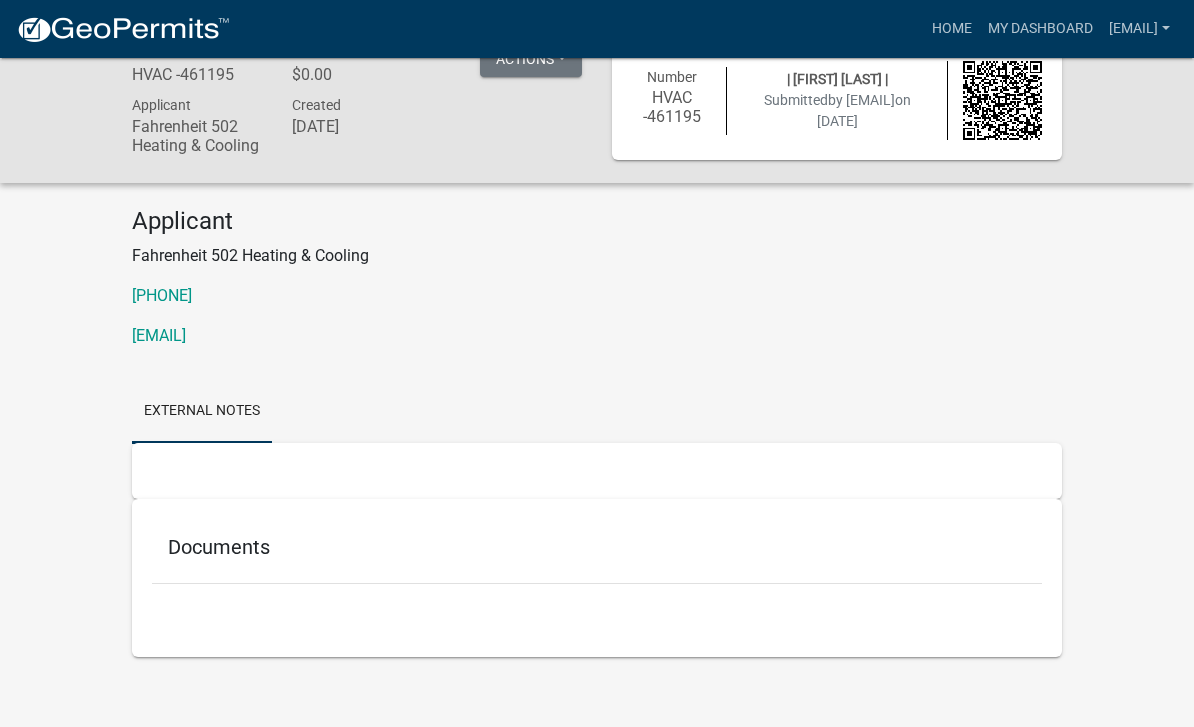 click at bounding box center (597, 471) 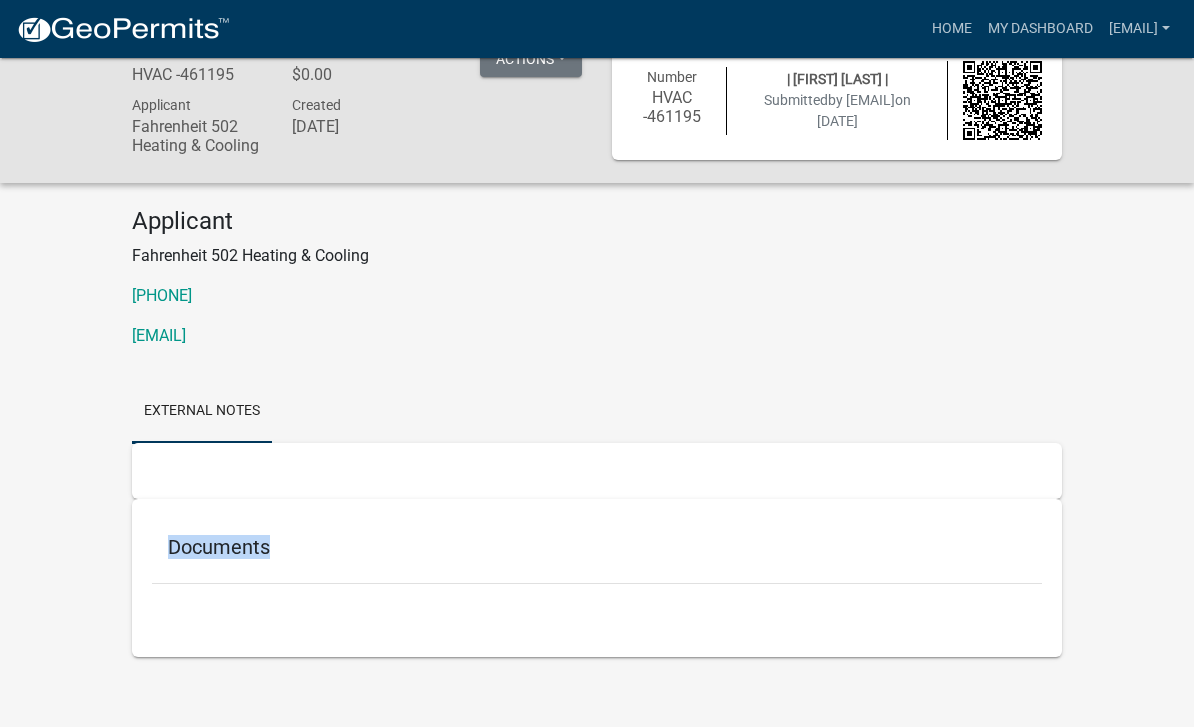 click on "Documents" at bounding box center [597, 547] 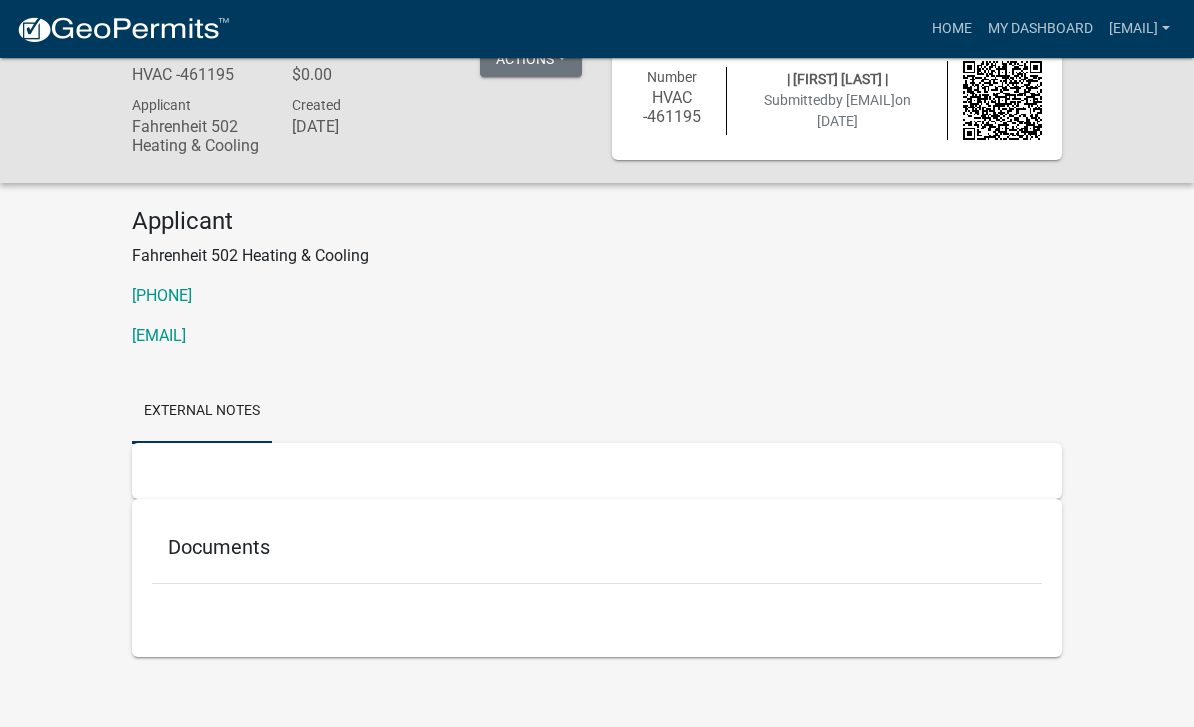scroll, scrollTop: 0, scrollLeft: 0, axis: both 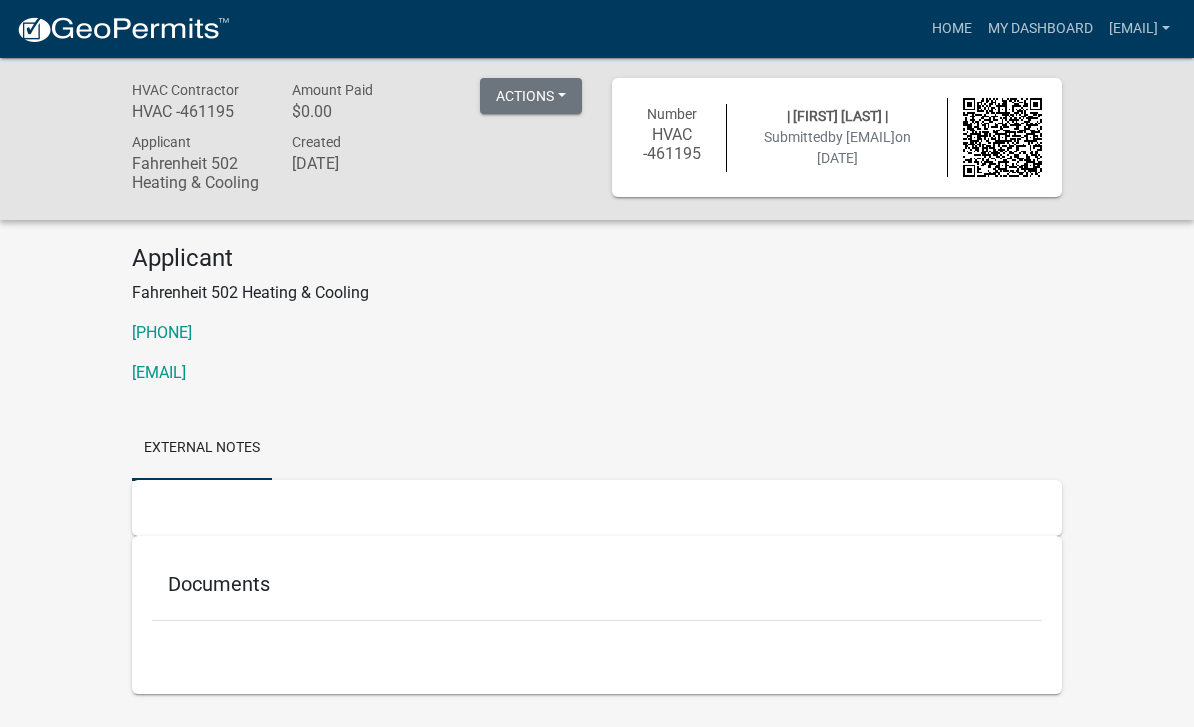 click on "Actions" at bounding box center [531, 96] 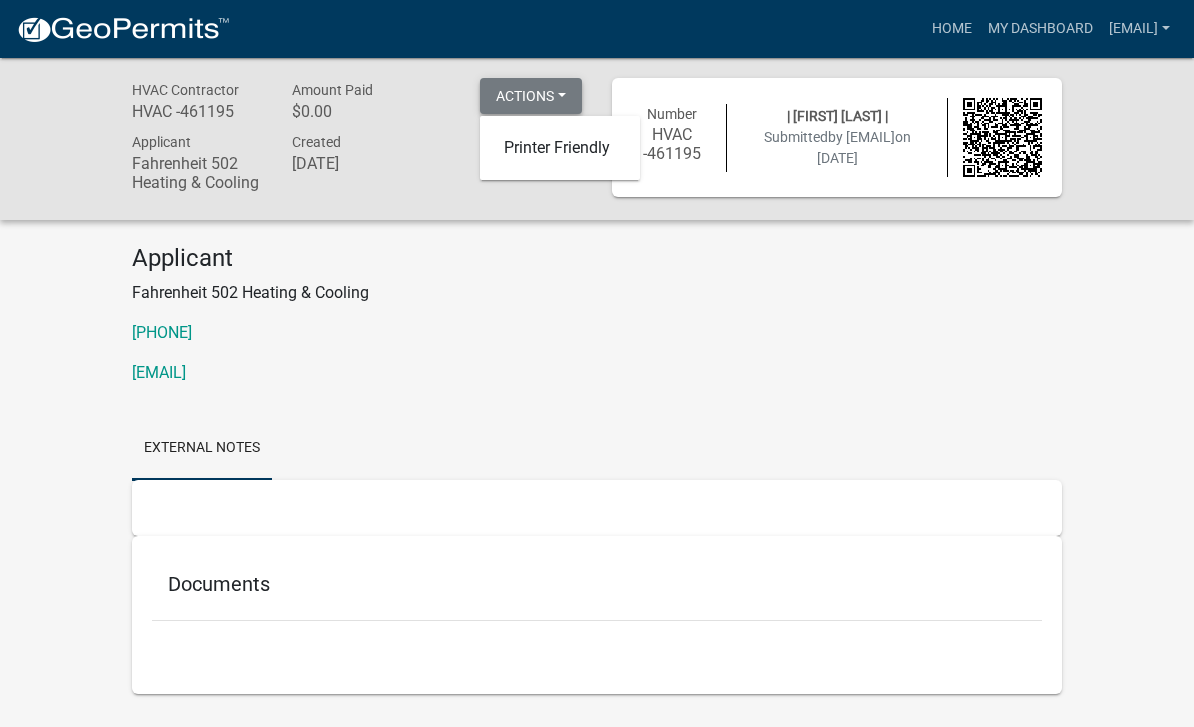 click on "Actions" at bounding box center [531, 96] 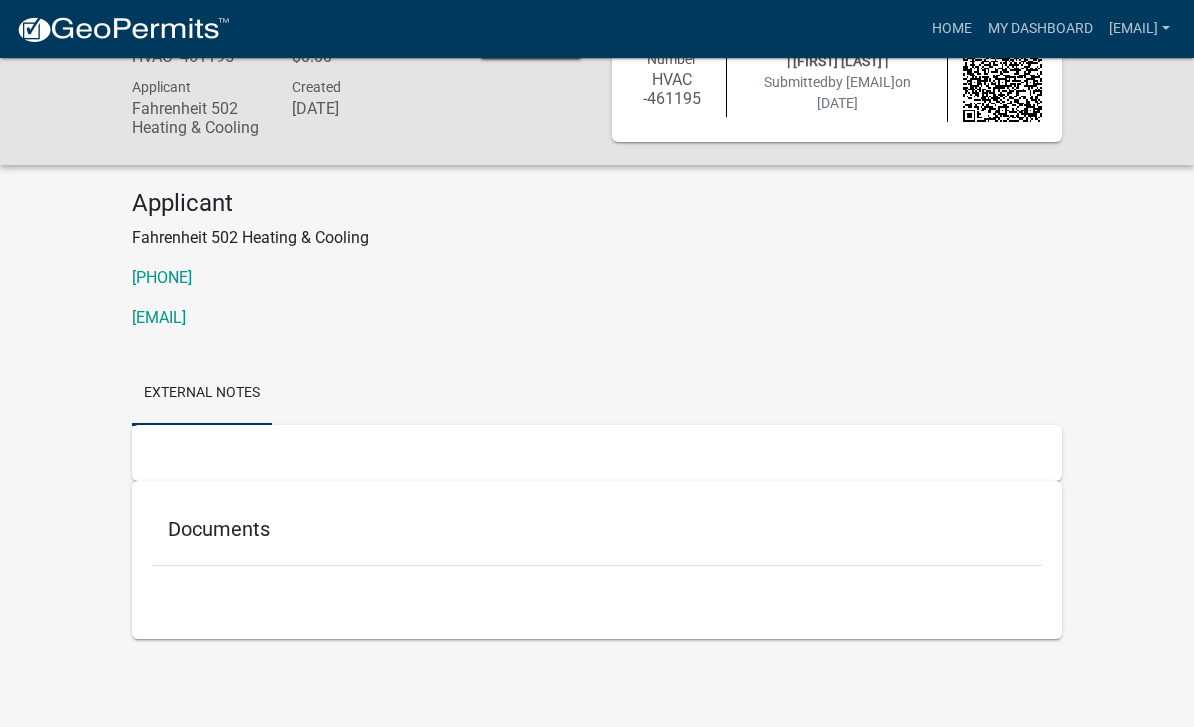 scroll, scrollTop: 0, scrollLeft: 0, axis: both 